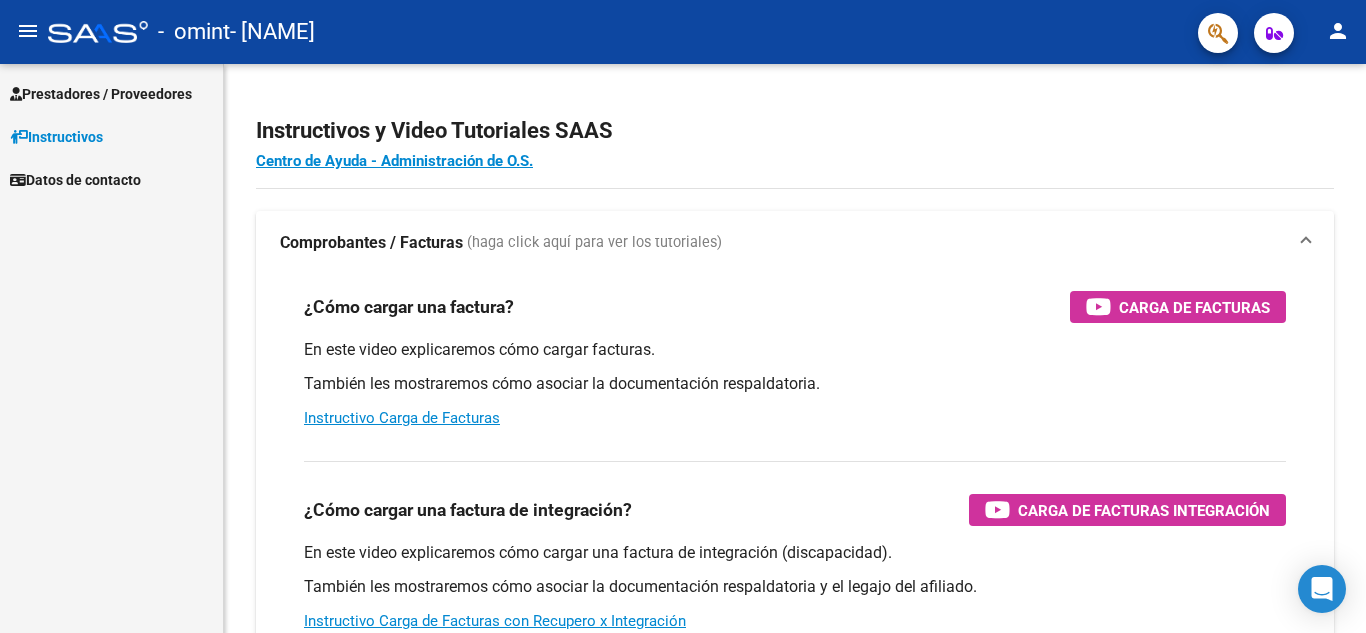 scroll, scrollTop: 0, scrollLeft: 0, axis: both 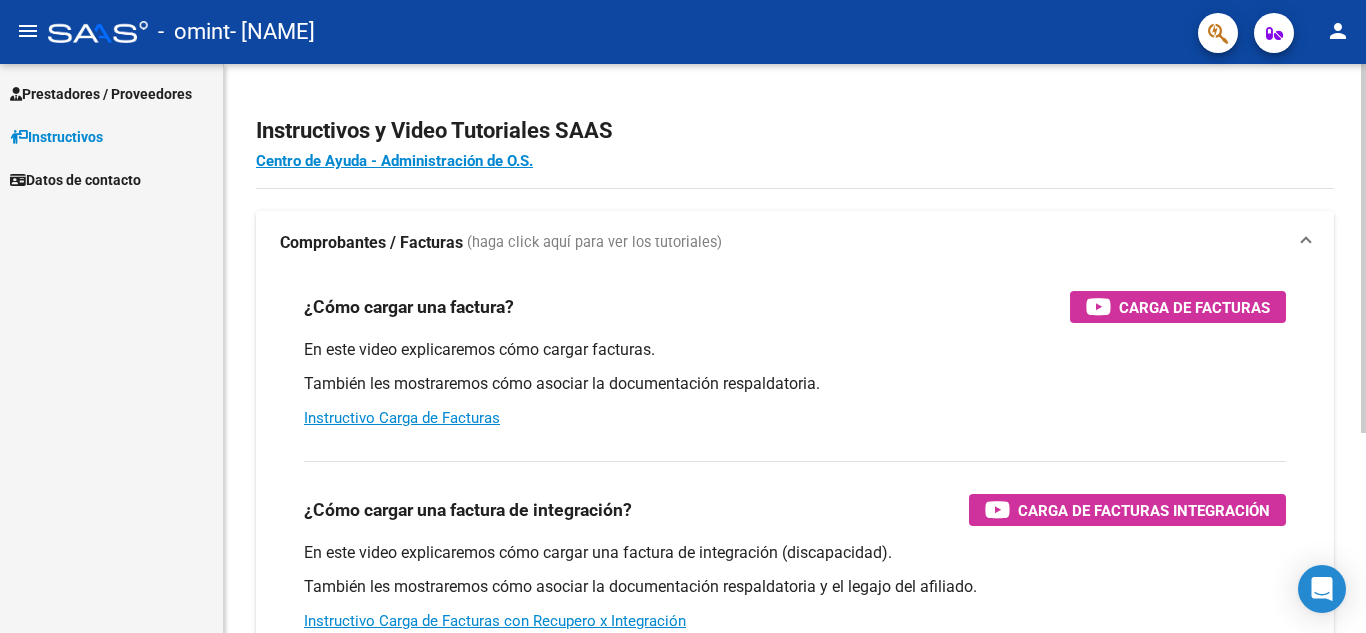 click on "Instructivos y Video Tutoriales SAAS Centro de Ayuda - Administración de O.S. Comprobantes / Facturas     (haga click aquí para ver los tutoriales) ¿Cómo cargar una factura?    Carga de Facturas En este video explicaremos cómo cargar facturas. También les mostraremos cómo asociar la documentación respaldatoria. Instructivo Carga de Facturas ¿Cómo cargar una factura de integración?    Carga de Facturas Integración En este video explicaremos cómo cargar una factura de integración (discapacidad). También les mostraremos cómo asociar la documentación respaldatoria y el legajo del afiliado. Instructivo Carga de Facturas con Recupero x Integración ¿Cómo editar una factura de integración?    Edición de Facturas de integración En este video explicaremos cómo editar una factura que ya habíamos cargado. Les mostraremos cómo asociar la documentación respaldatoria y la trazabilidad." 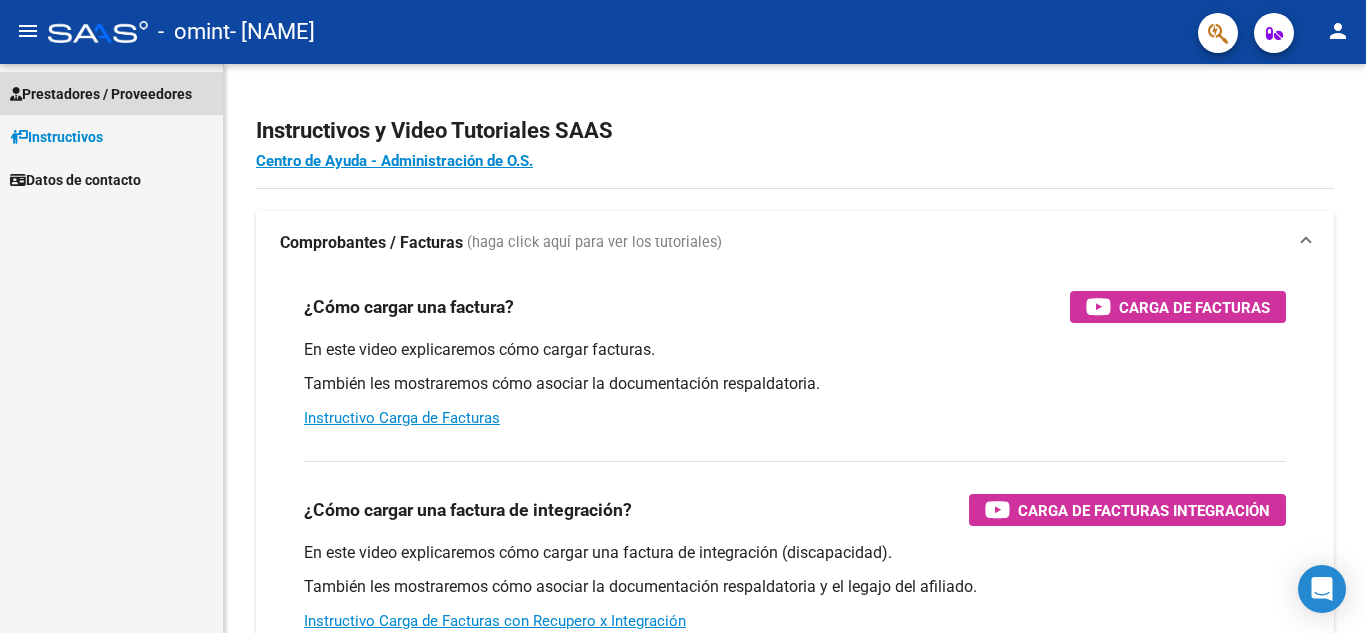 click on "Prestadores / Proveedores" at bounding box center [101, 94] 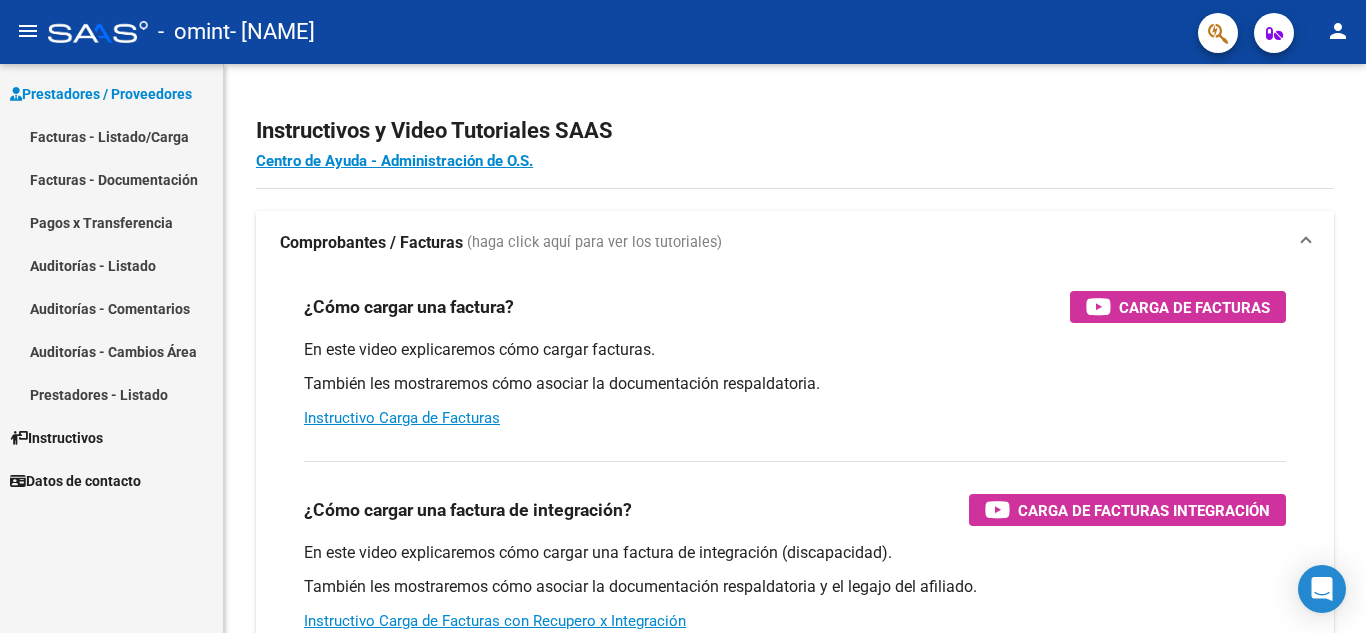 click on "Pagos x Transferencia" at bounding box center [111, 222] 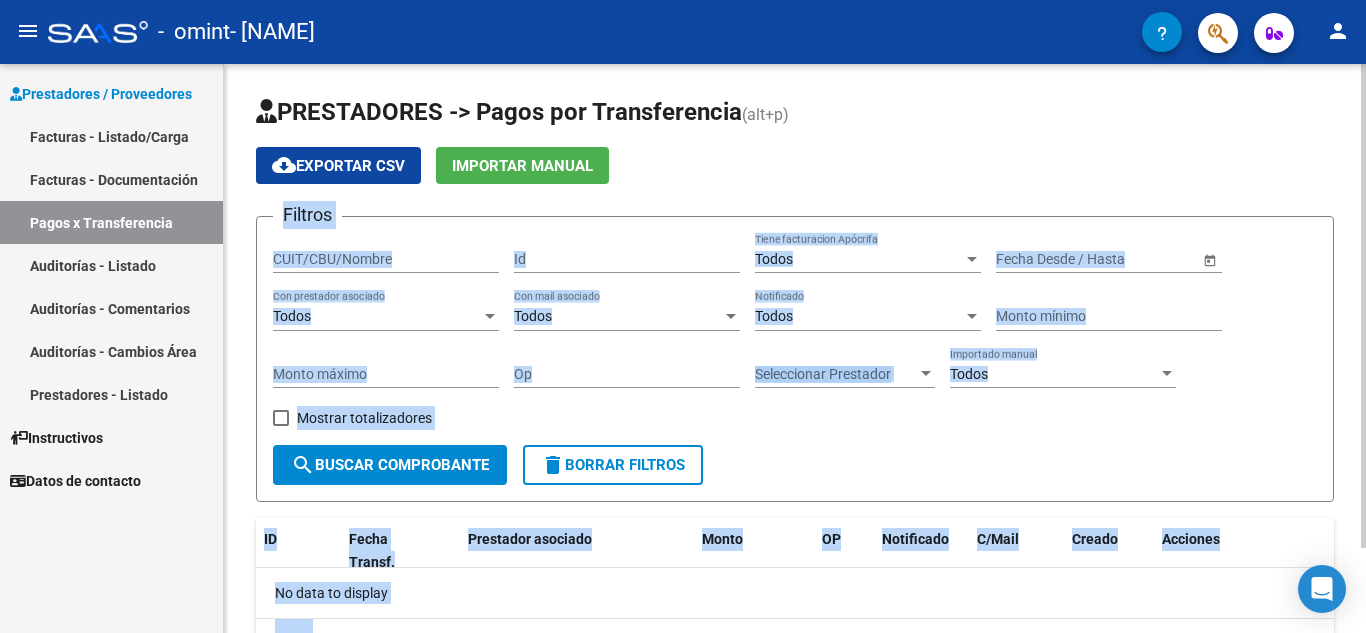 drag, startPoint x: 1357, startPoint y: 140, endPoint x: 1358, endPoint y: 162, distance: 22.022715 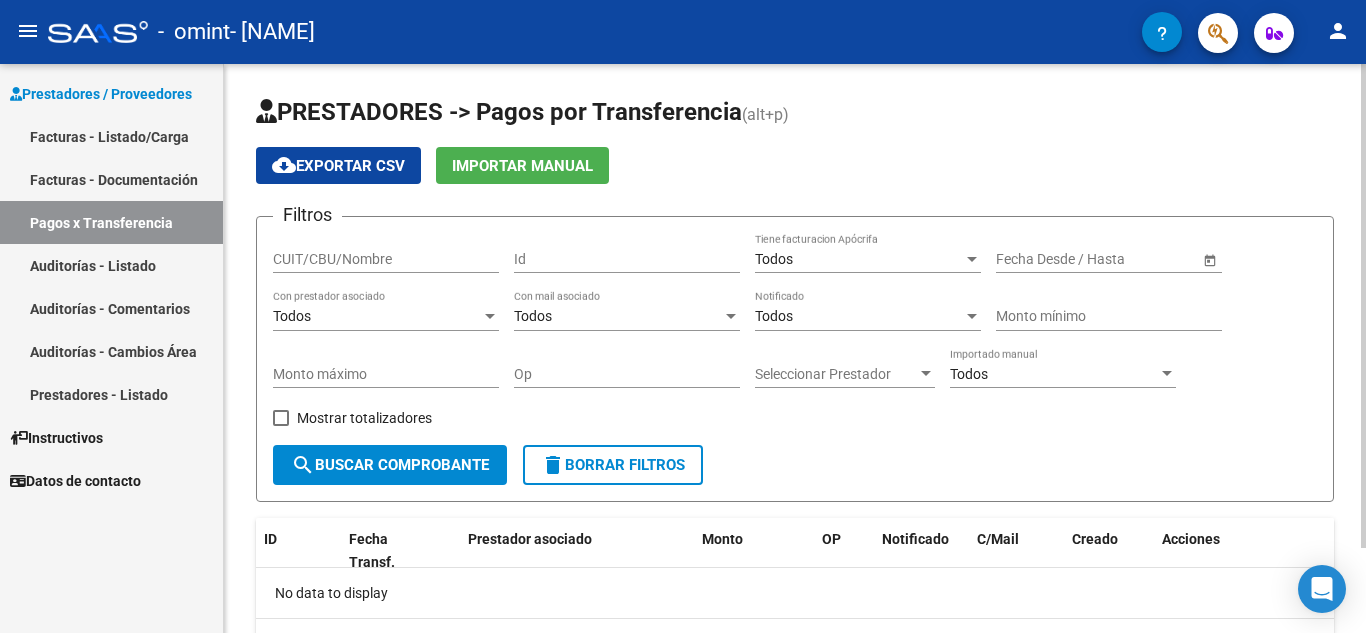 drag, startPoint x: 1298, startPoint y: 141, endPoint x: 1228, endPoint y: 142, distance: 70.00714 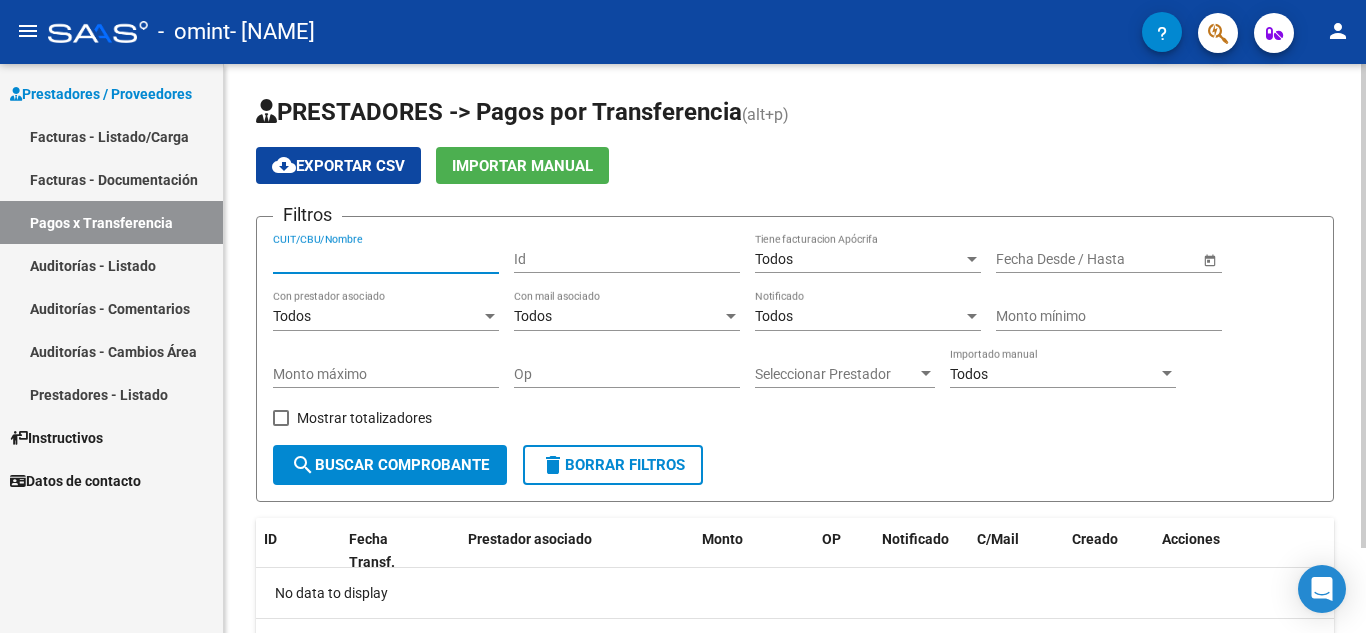 click on "CUIT/CBU/Nombre" at bounding box center (386, 259) 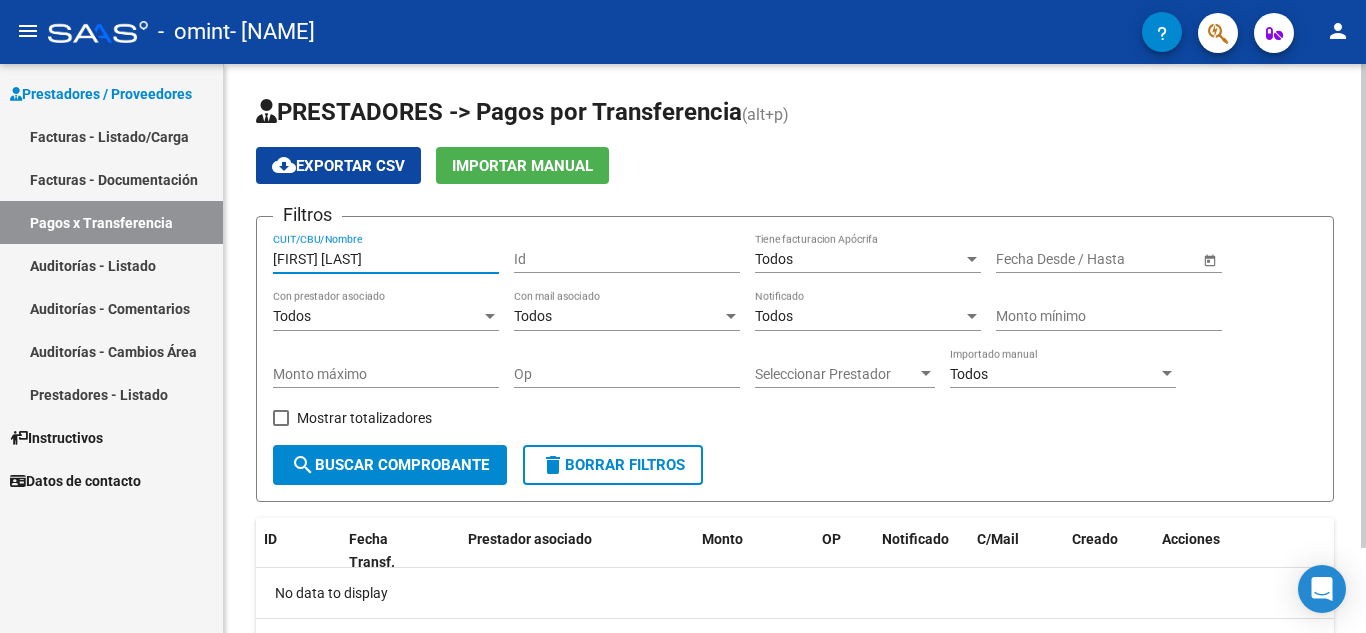 click on "search  Buscar Comprobante" 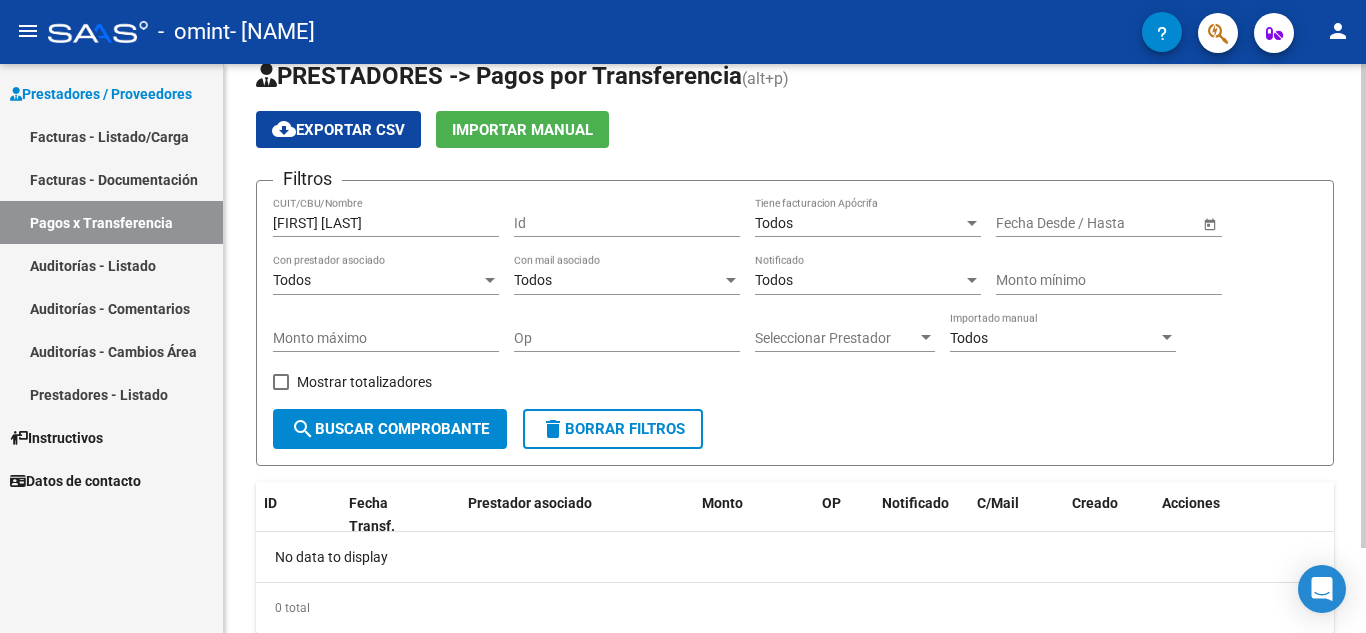 click 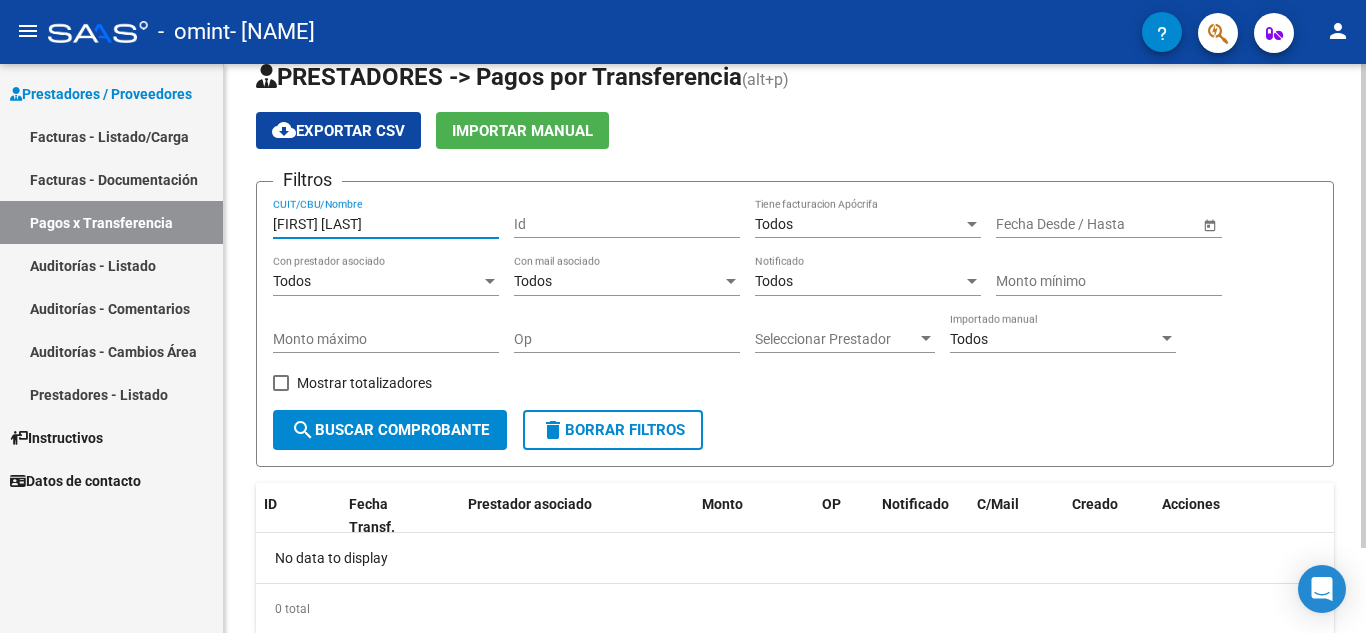 click on "[FIRST] [LAST]" at bounding box center (386, 224) 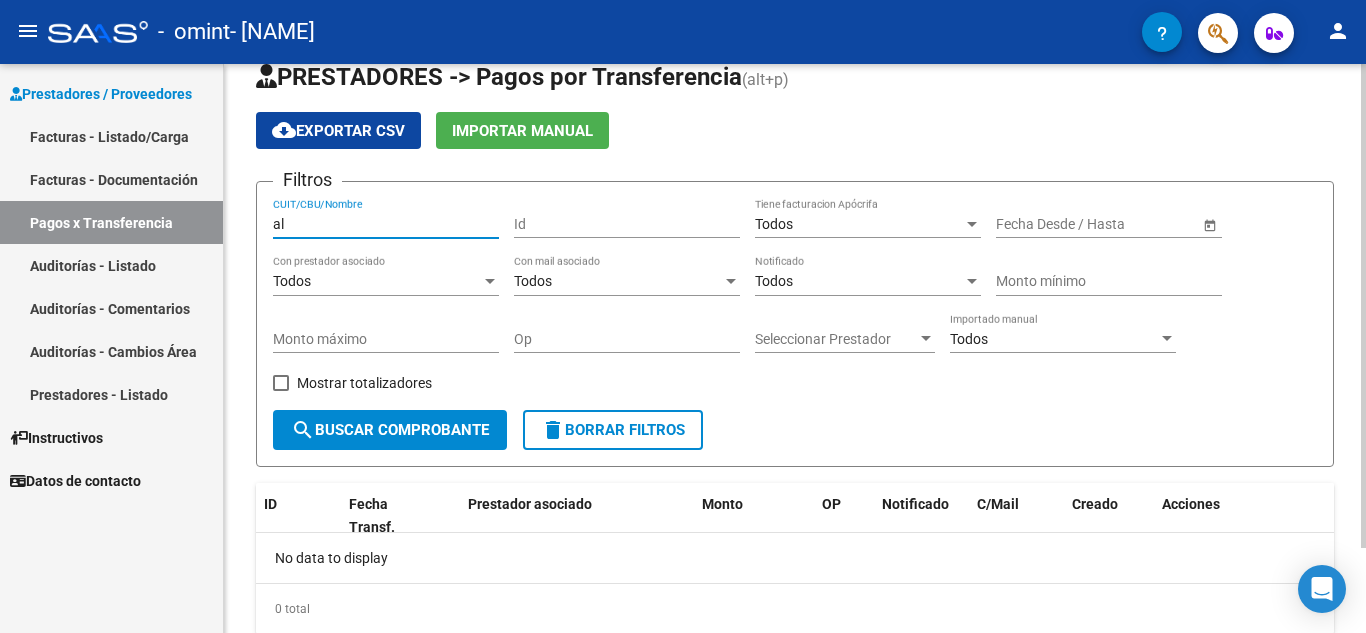type on "a" 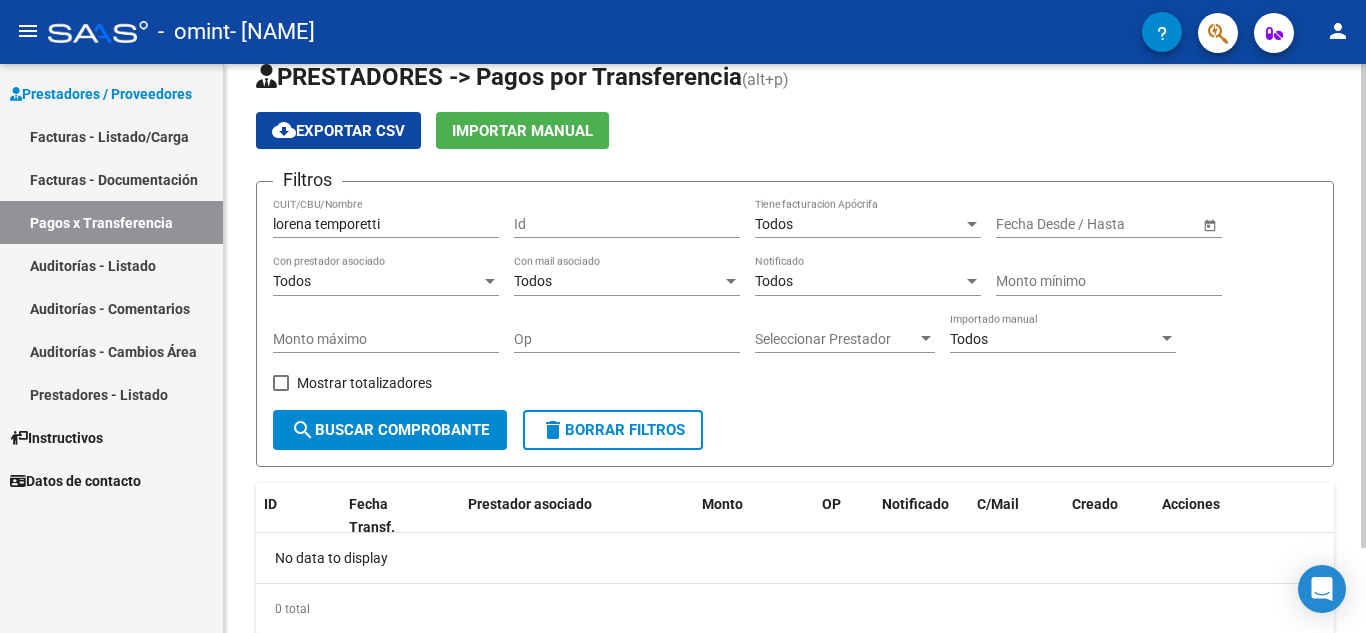 click on "Filtros [NAME] CUIT/CBU/Nombre Id Todos Tiene facturacion Apócrifa Start date – End date Fecha Desde / Hasta Todos Con prestador asociado Todos Con mail asociado Todos Notificado Monto mínimo Monto máximo Op Seleccionar Prestador Seleccionar Prestador Todos Importado manual    Mostrar totalizadores  search  Buscar Comprobante  delete  Borrar Filtros" 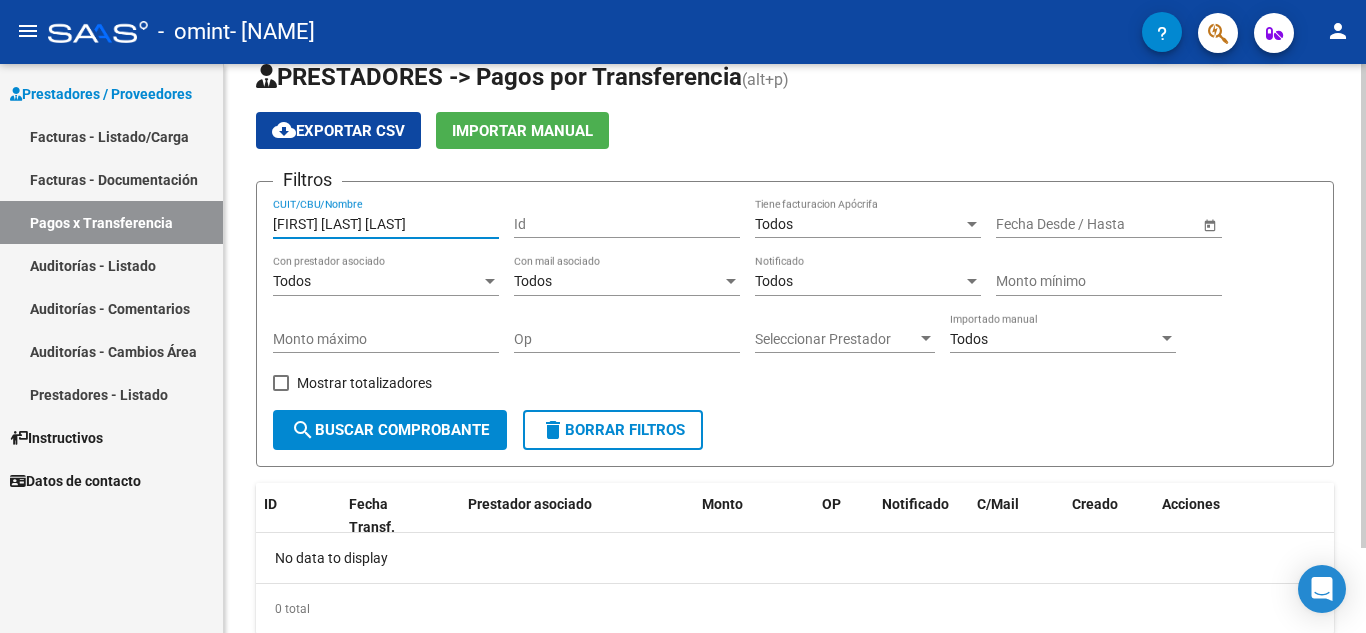 type on "[FIRST] [LAST] [LAST]" 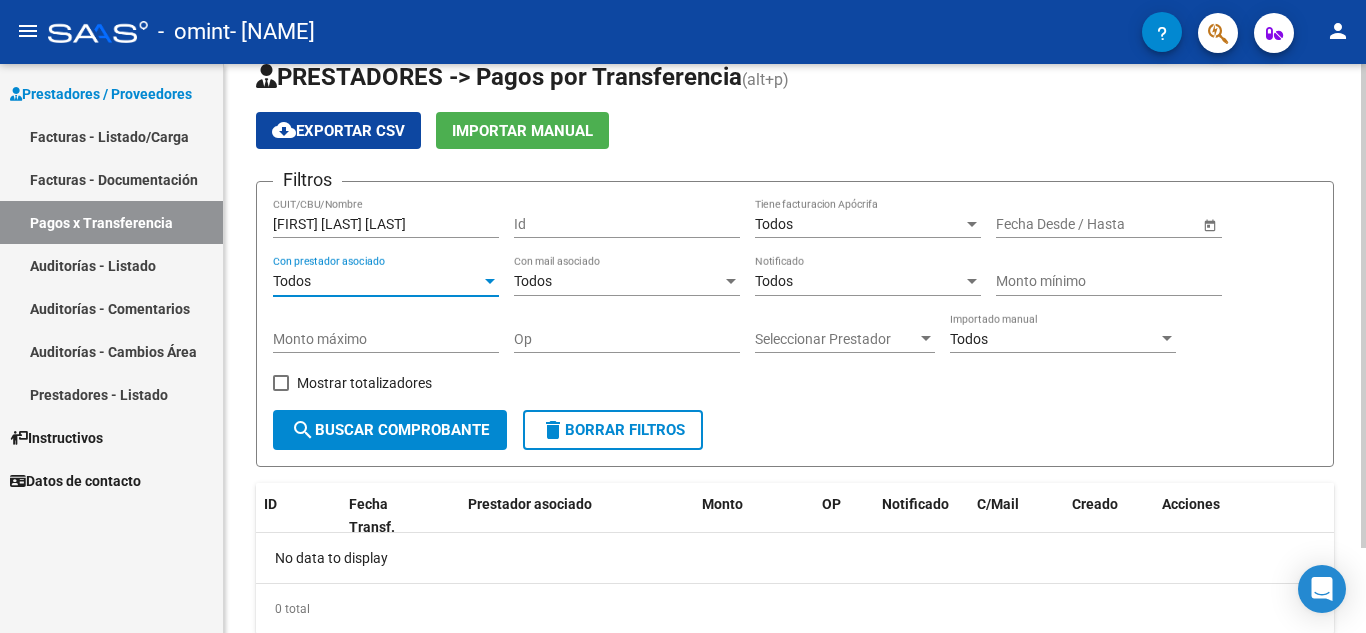 click at bounding box center (490, 282) 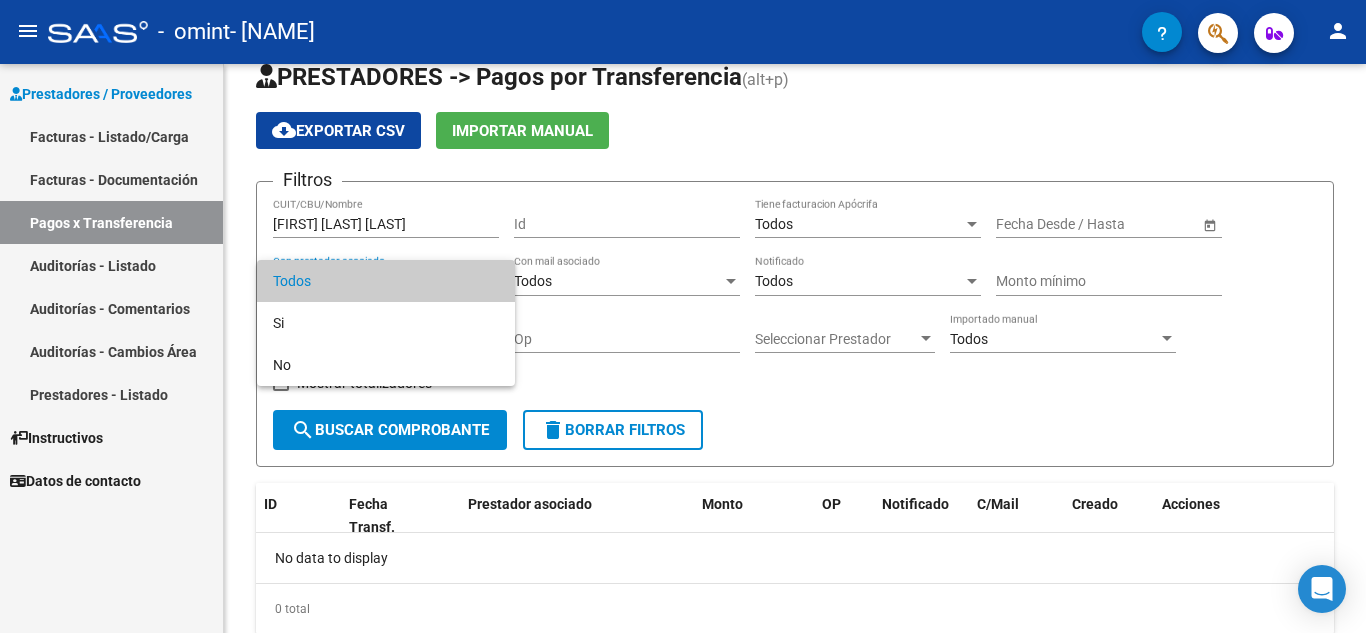 click at bounding box center (683, 316) 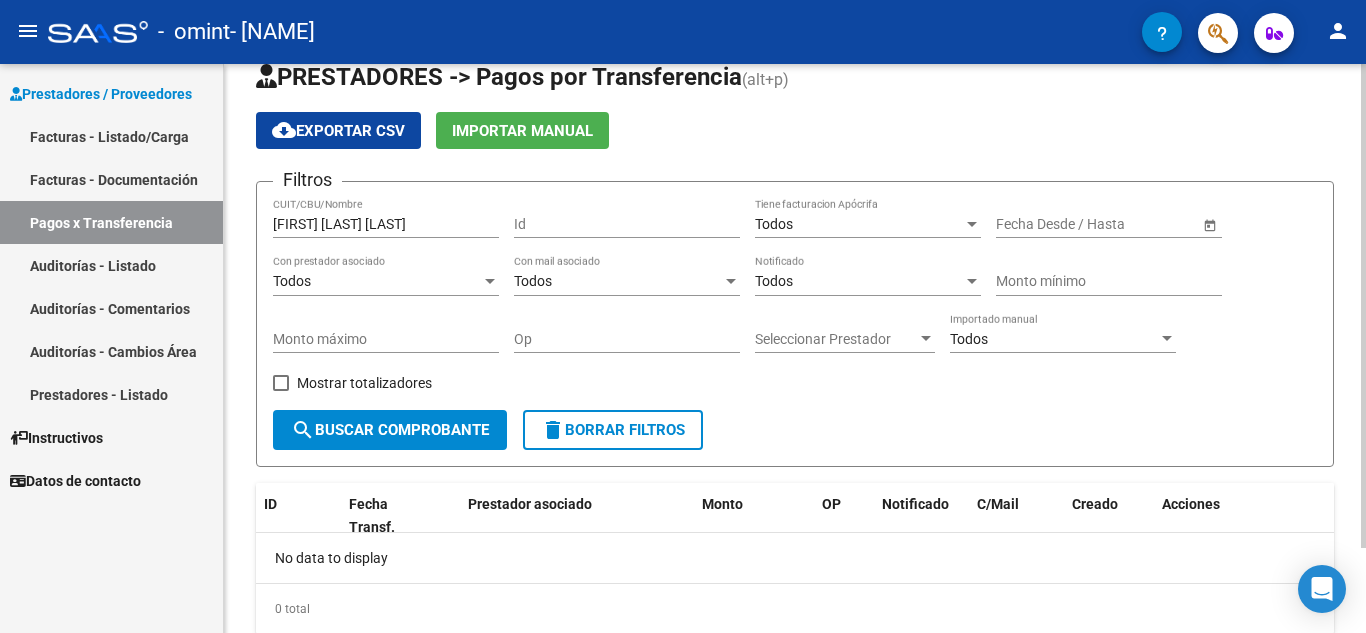 click 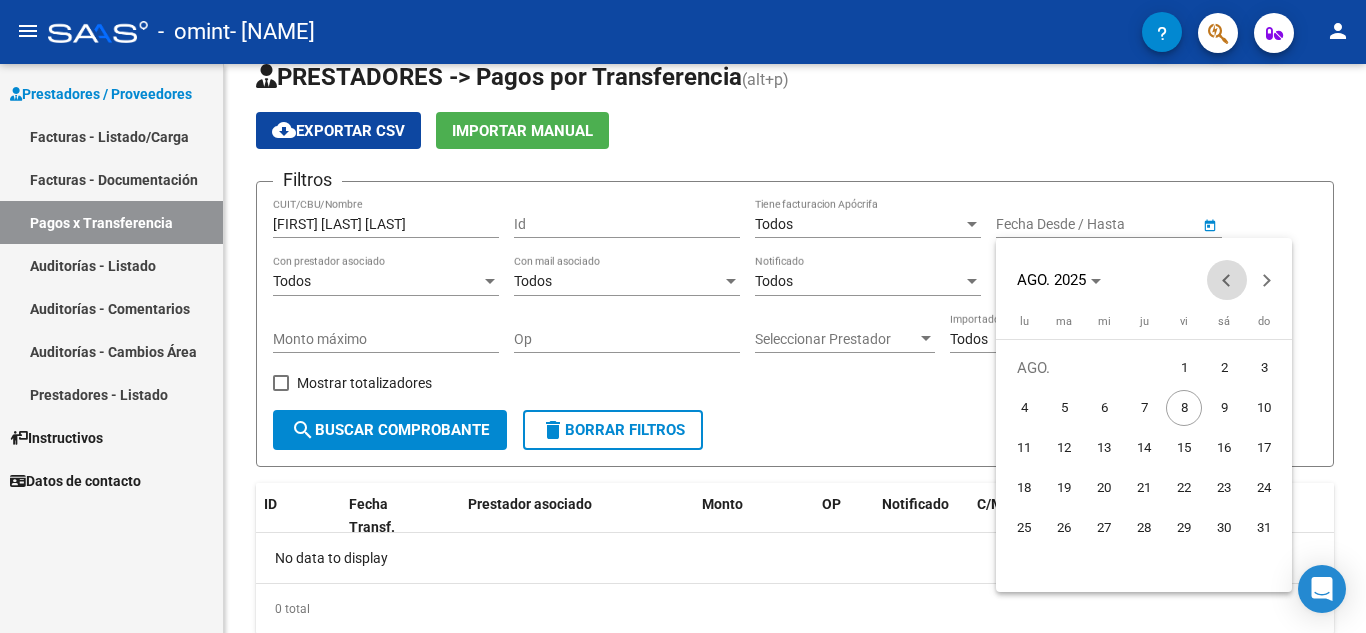 click at bounding box center [1227, 280] 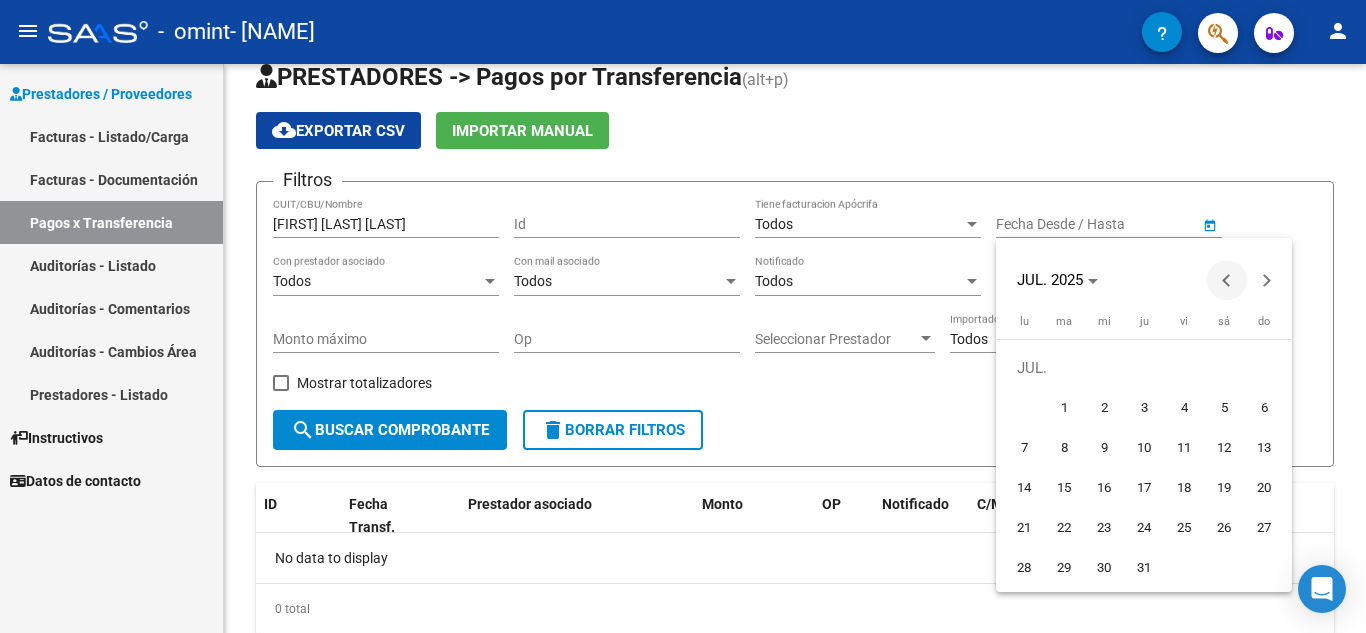 click at bounding box center (1227, 280) 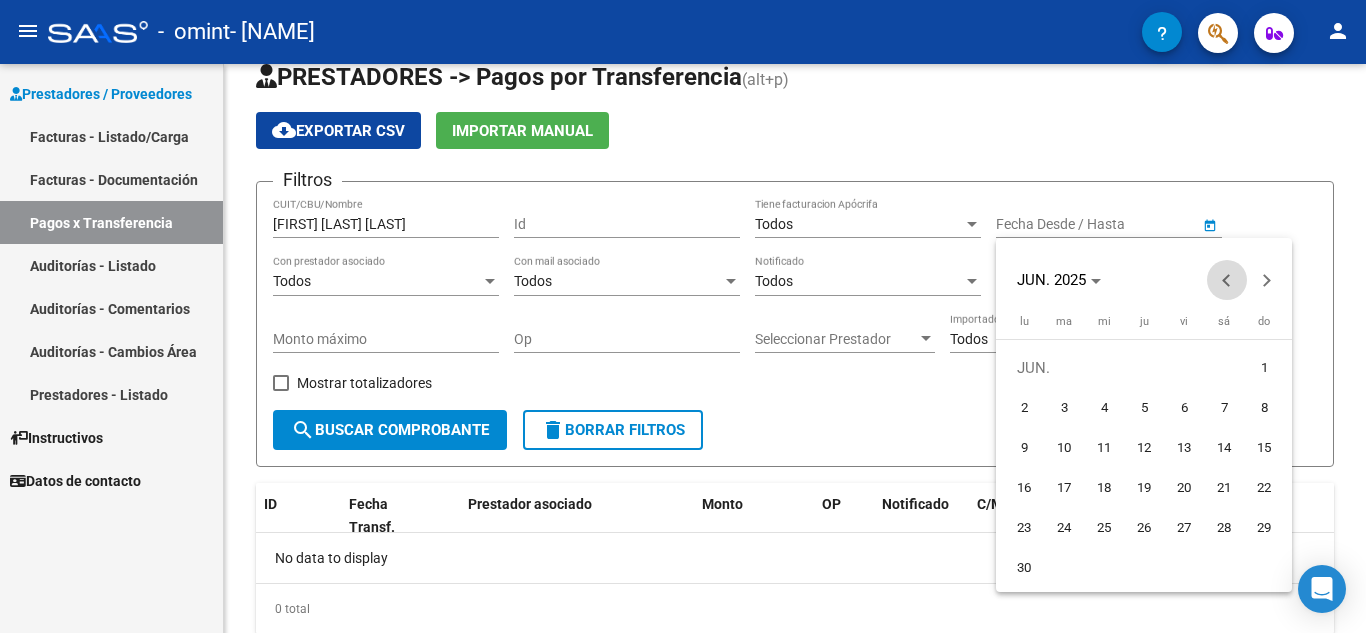 click at bounding box center [1227, 280] 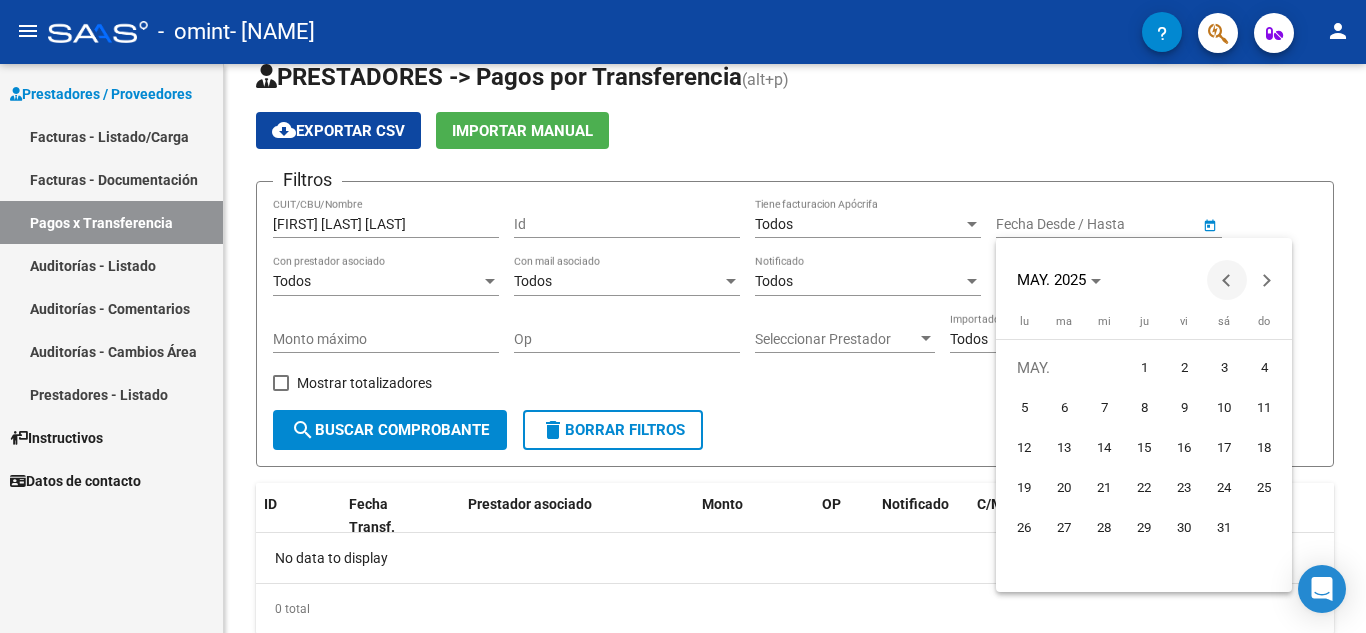 click at bounding box center (1227, 280) 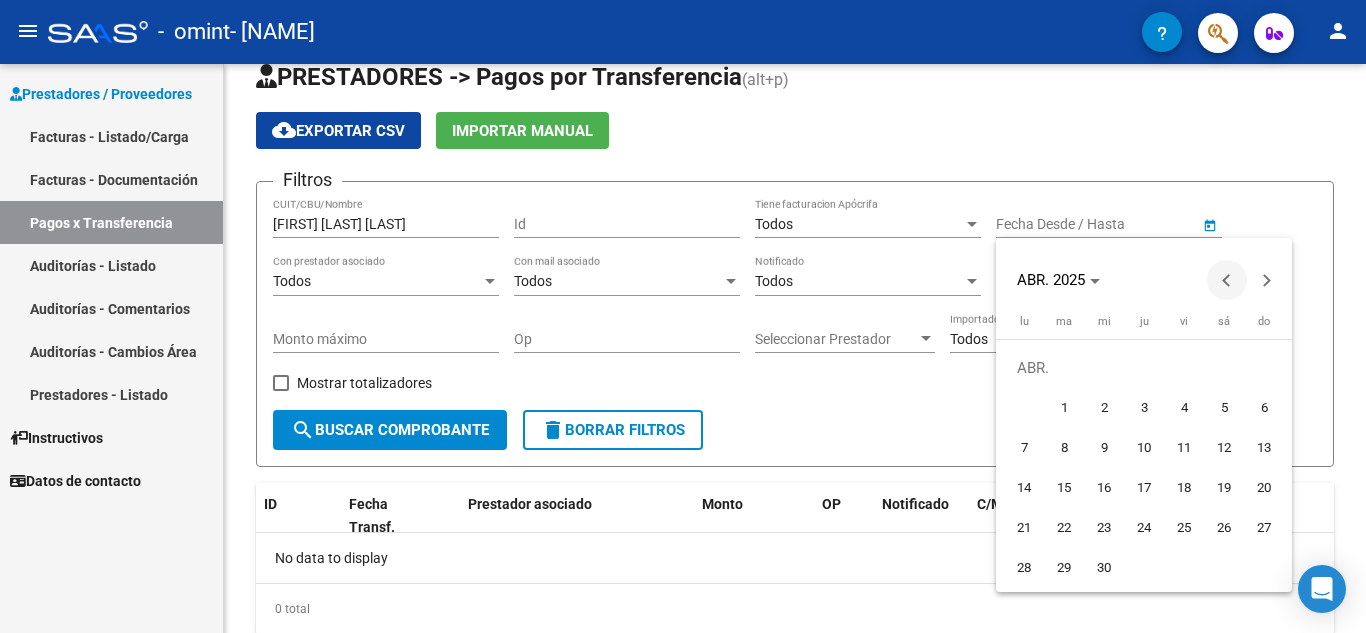 click at bounding box center (1227, 280) 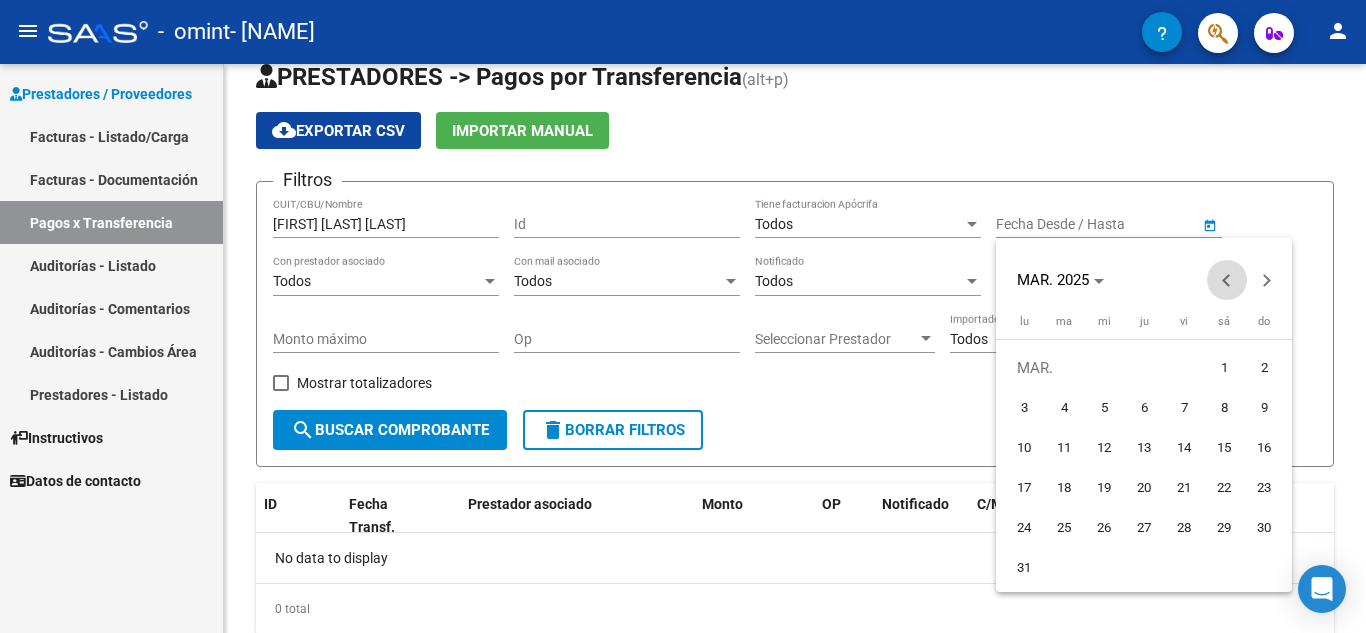 click at bounding box center [1227, 280] 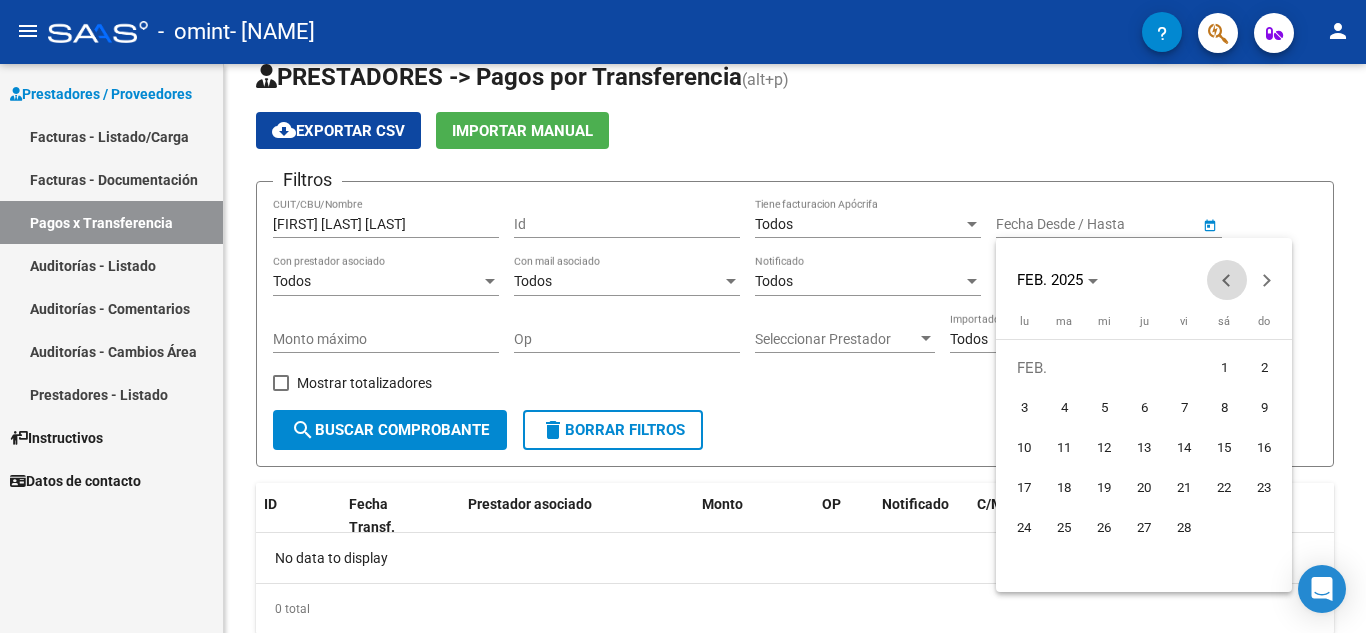 click at bounding box center (1227, 280) 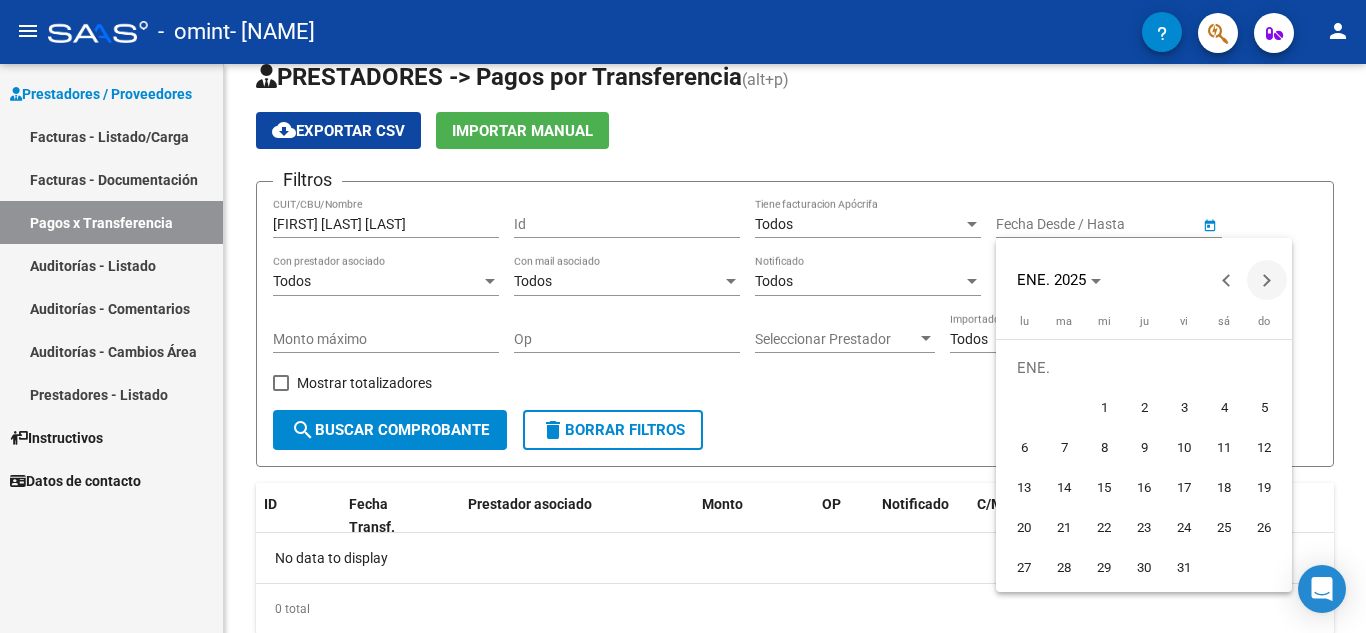 click at bounding box center (1267, 280) 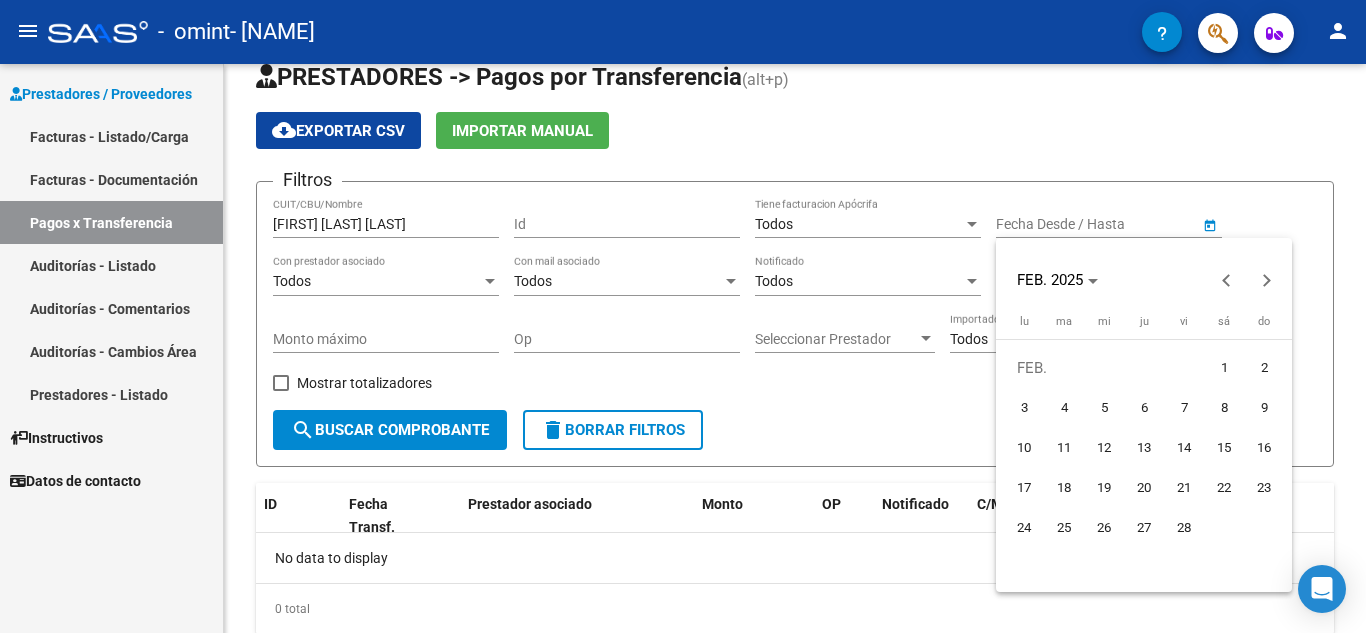 click on "1" at bounding box center [1224, 368] 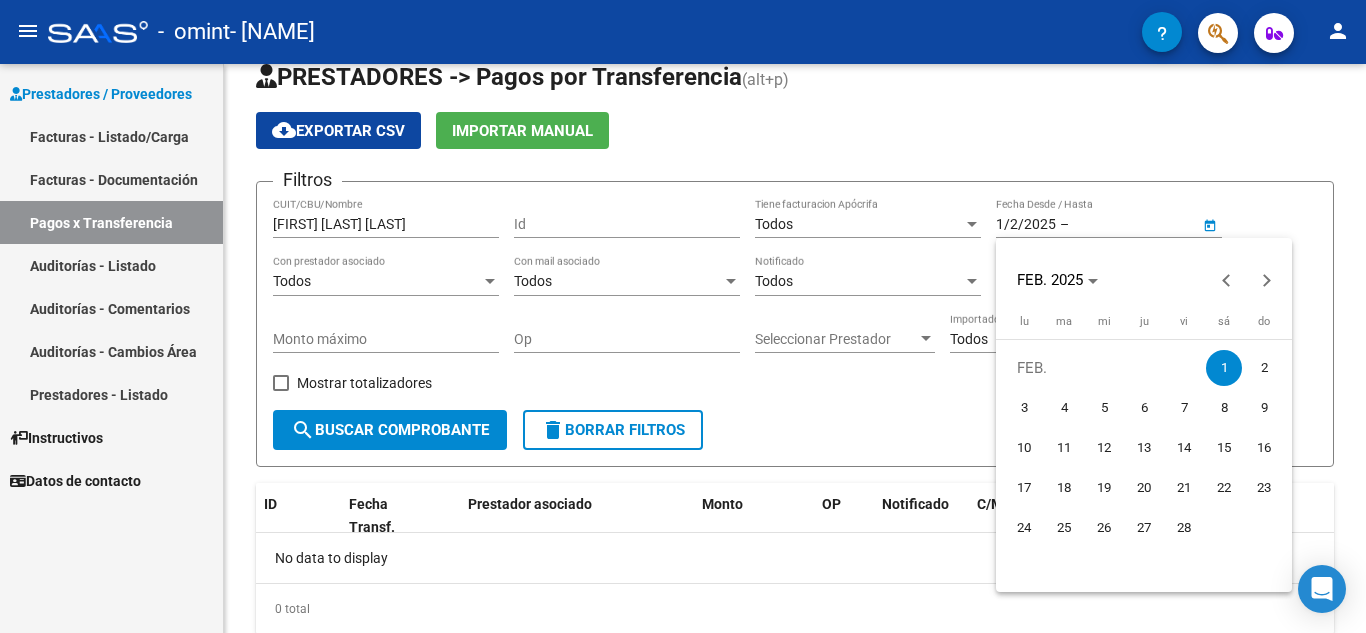click at bounding box center (683, 316) 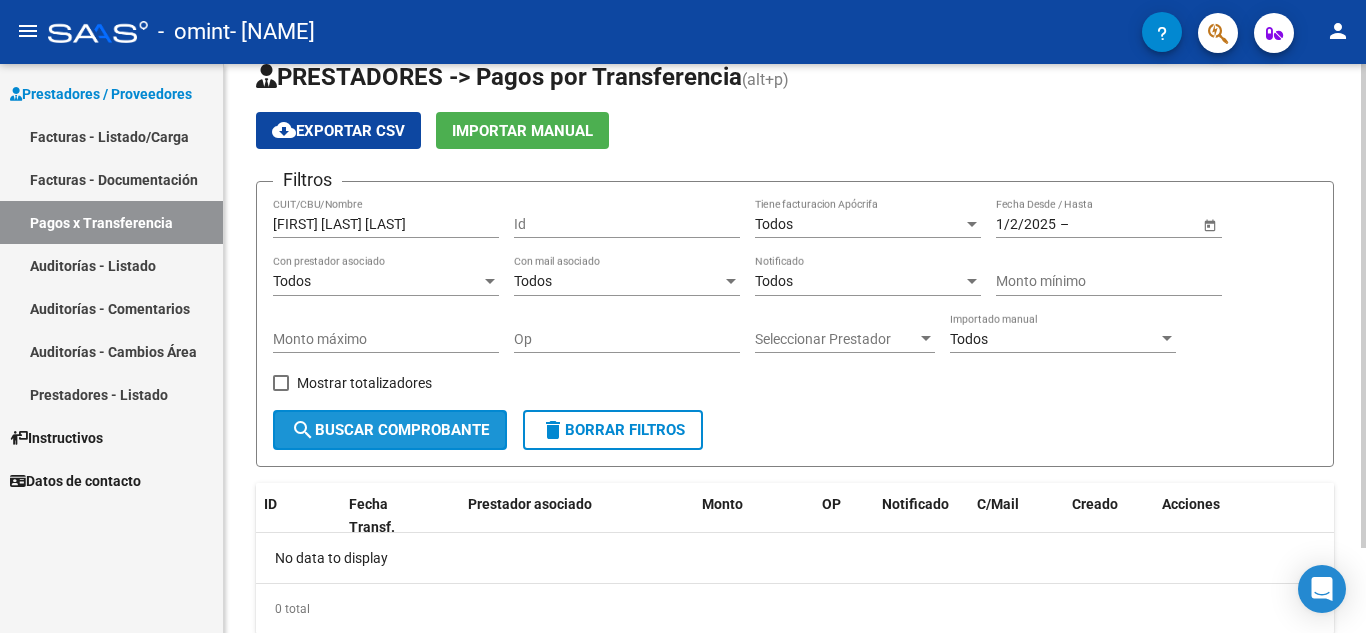 click on "search  Buscar Comprobante" 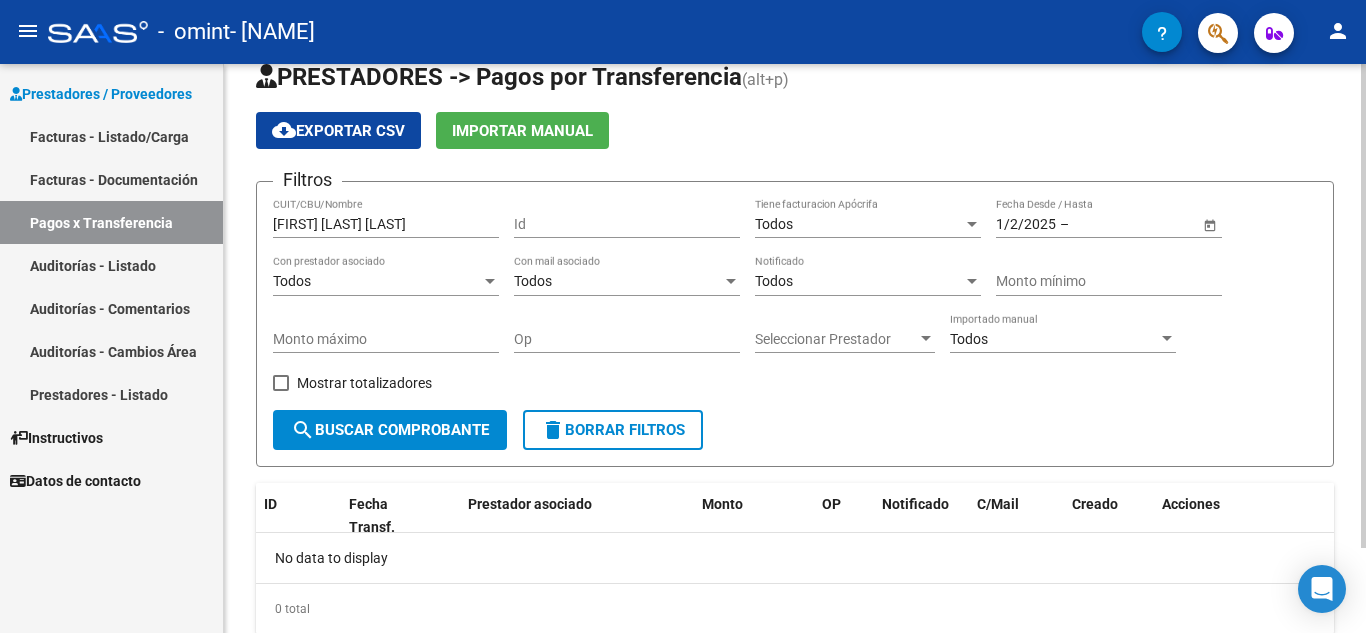 click at bounding box center [972, 224] 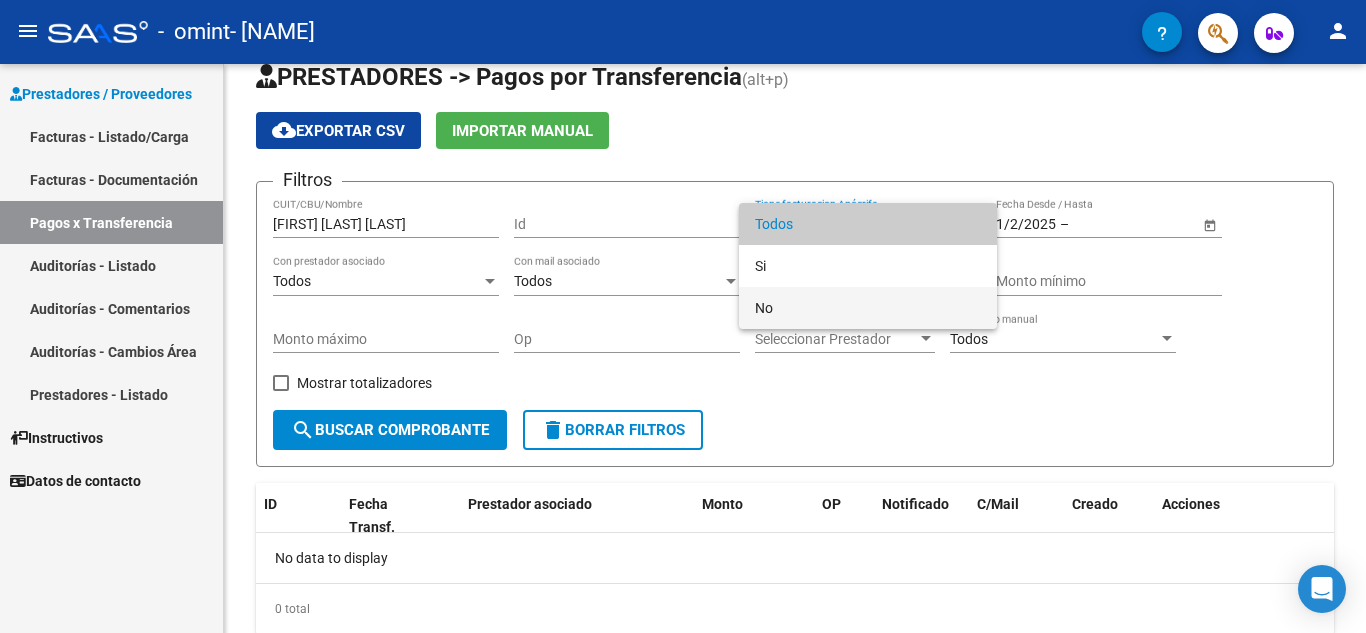click on "No" at bounding box center [868, 308] 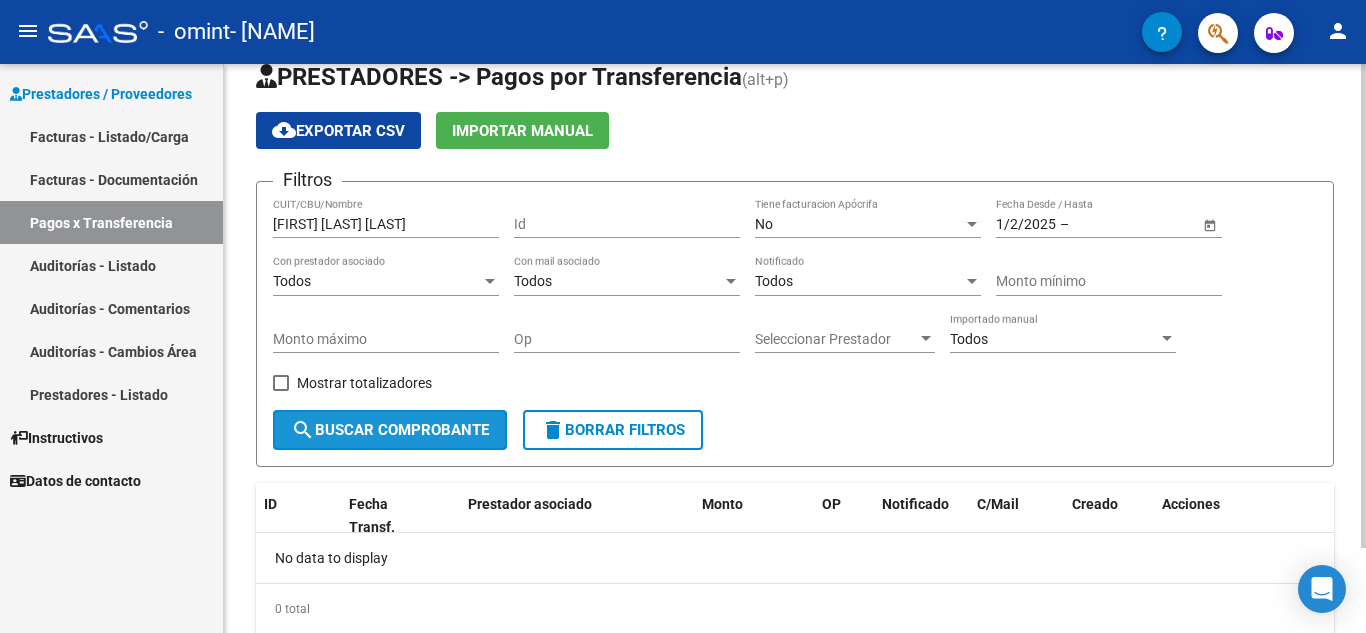 click on "search  Buscar Comprobante" 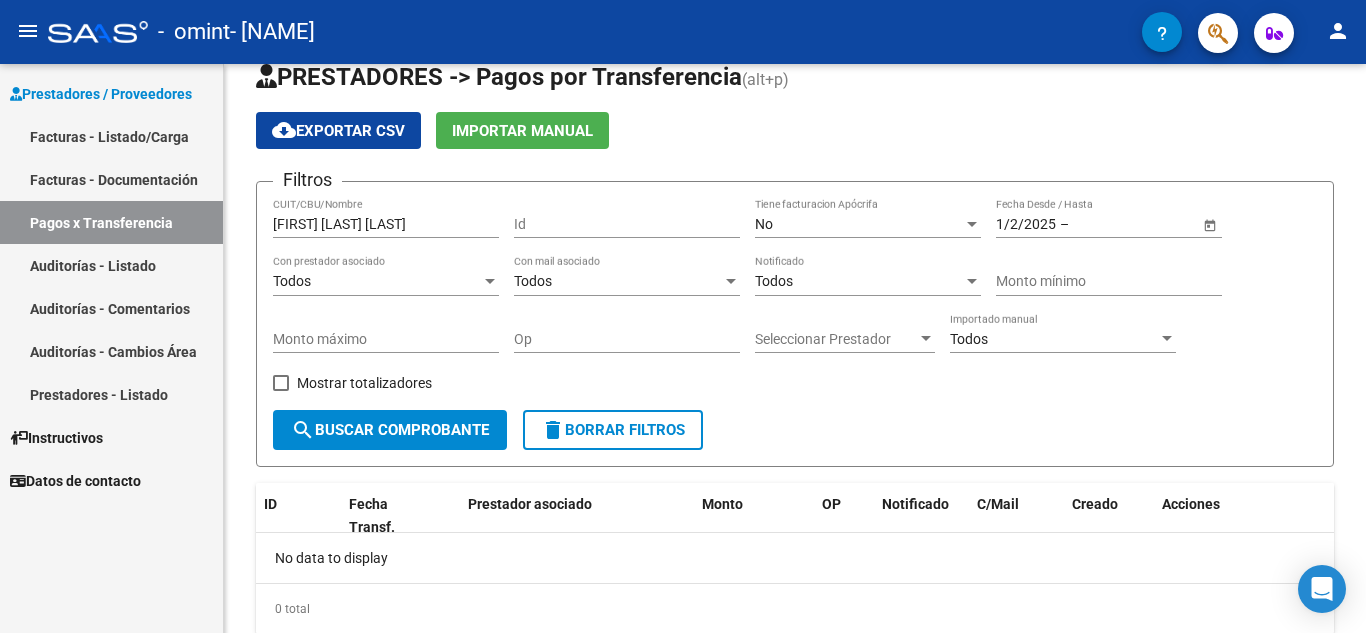 click on "Auditorías - Listado" at bounding box center (111, 265) 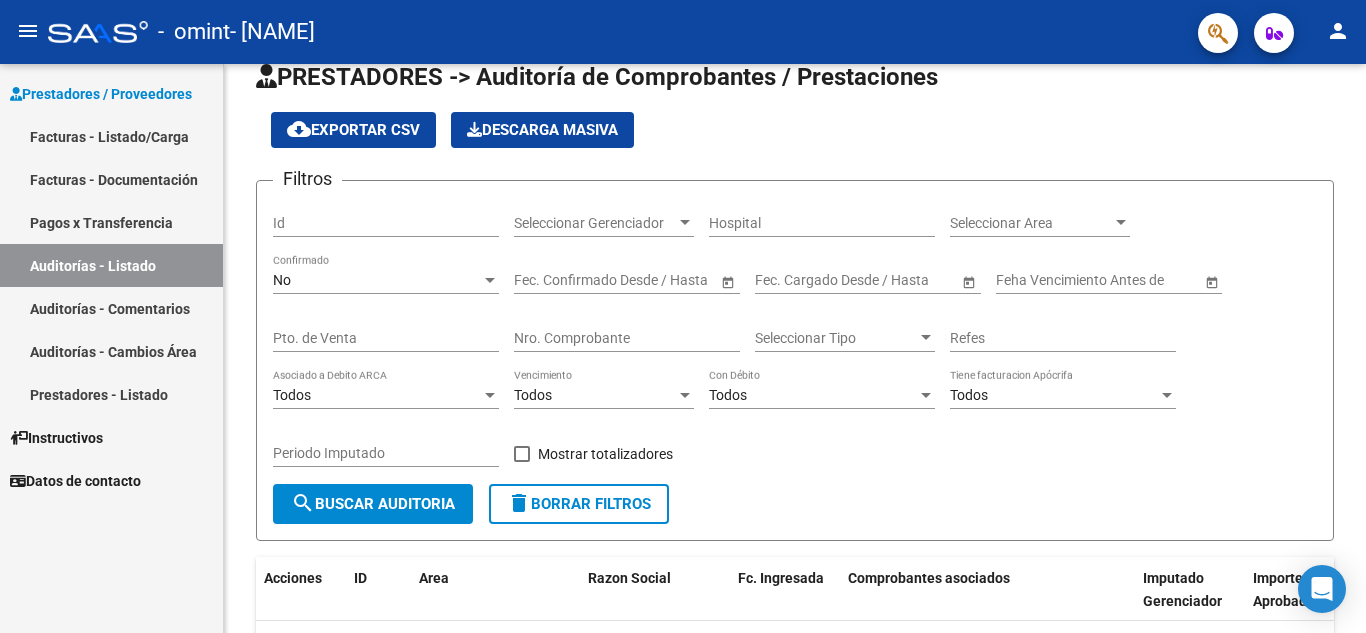 click on "Auditorías - Listado" at bounding box center (111, 265) 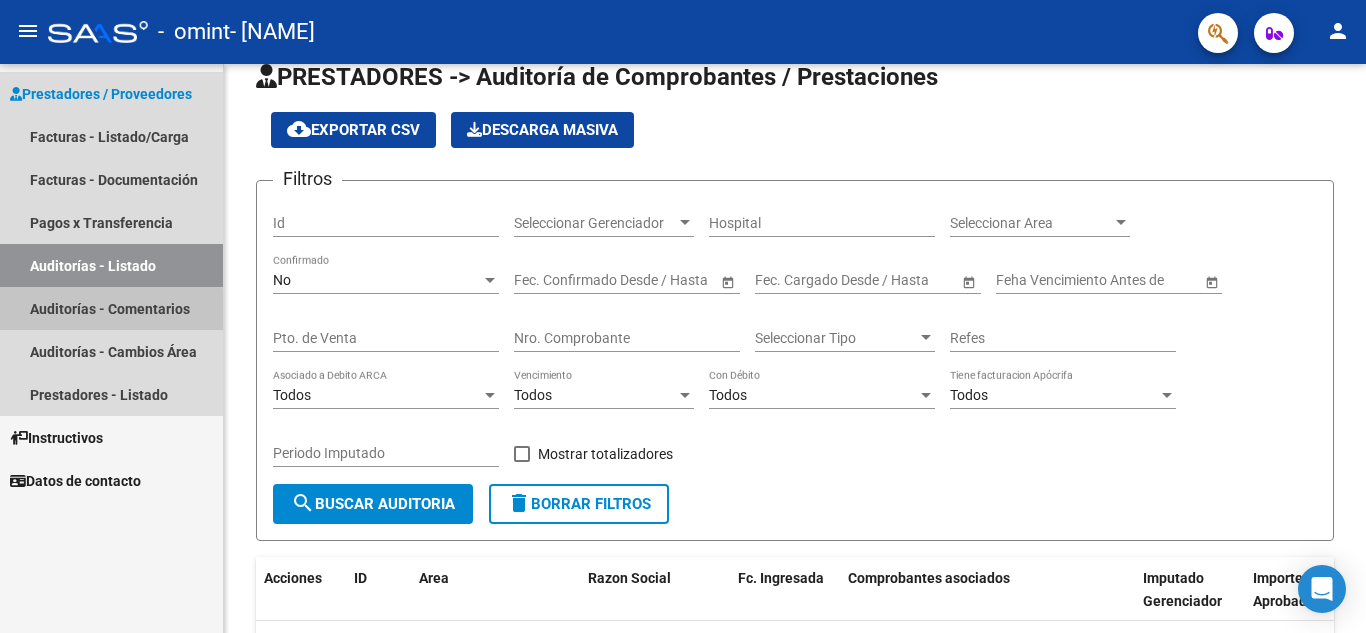 click on "Auditorías - Comentarios" at bounding box center [111, 308] 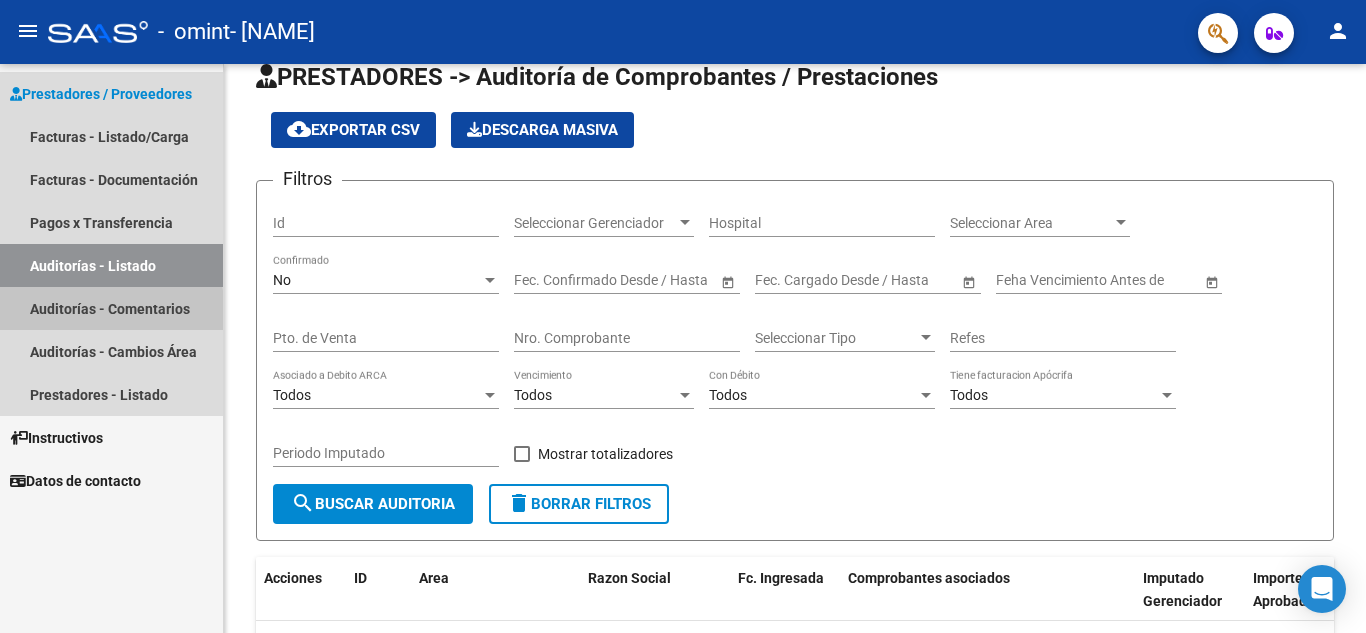 scroll, scrollTop: 0, scrollLeft: 0, axis: both 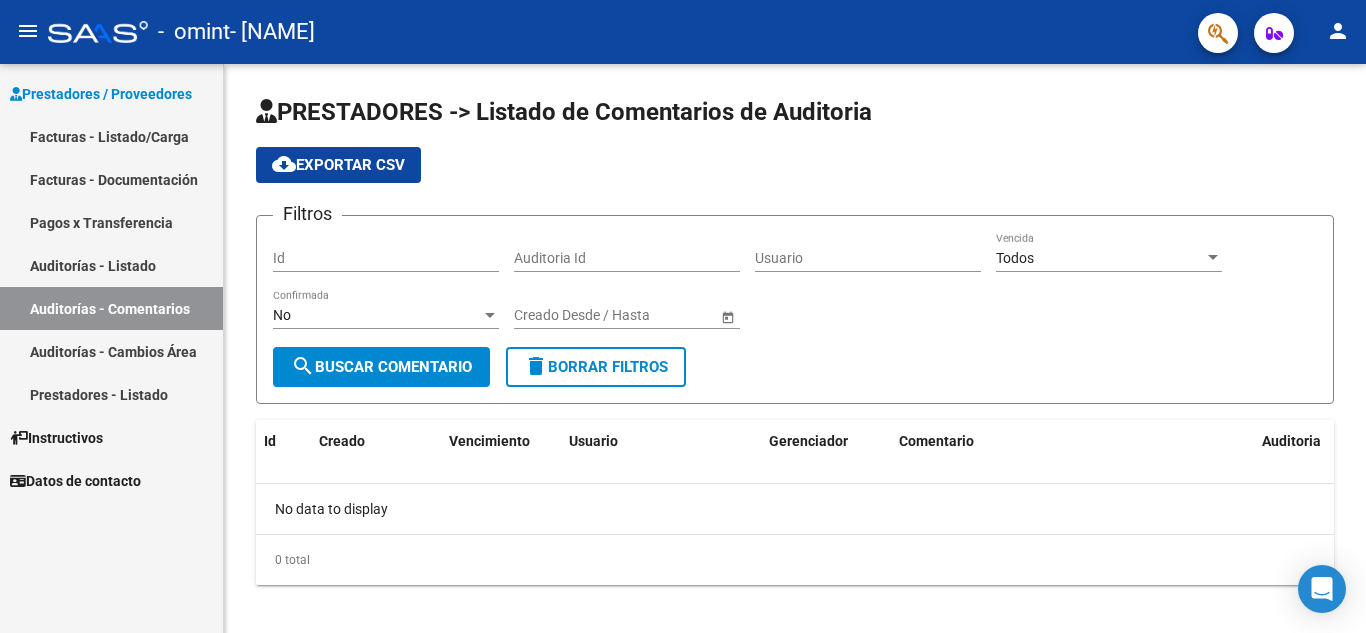 click on "Prestadores - Listado" at bounding box center (111, 394) 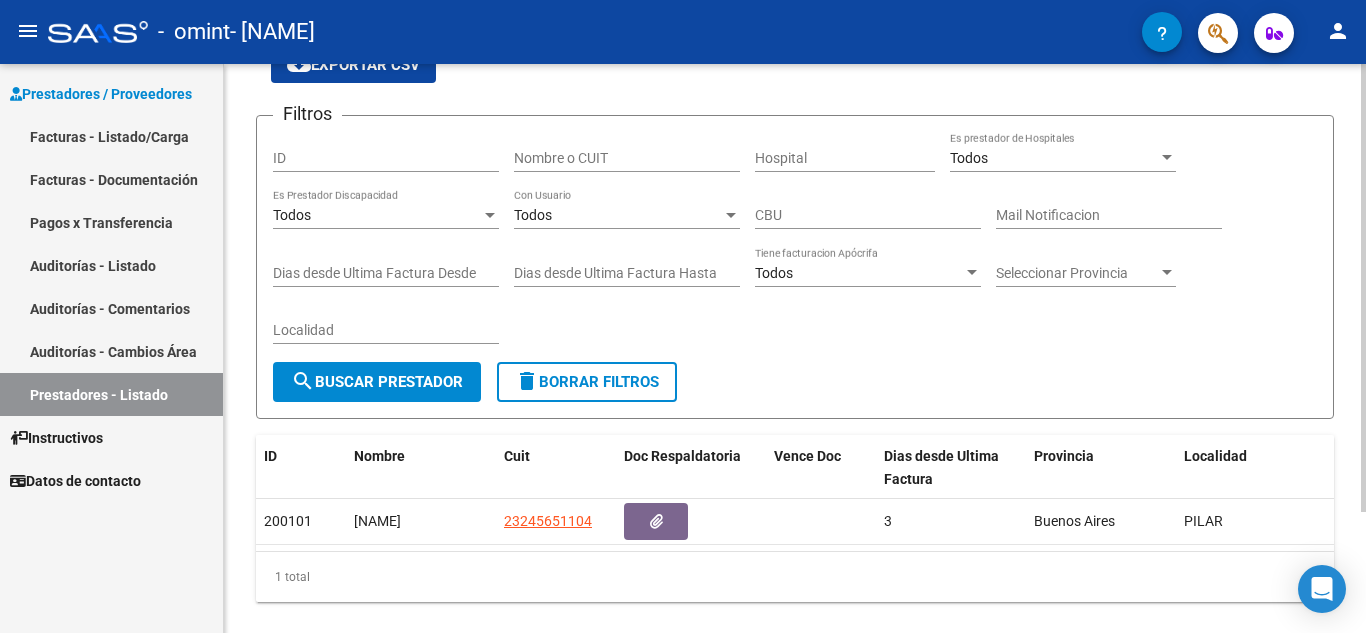scroll, scrollTop: 153, scrollLeft: 0, axis: vertical 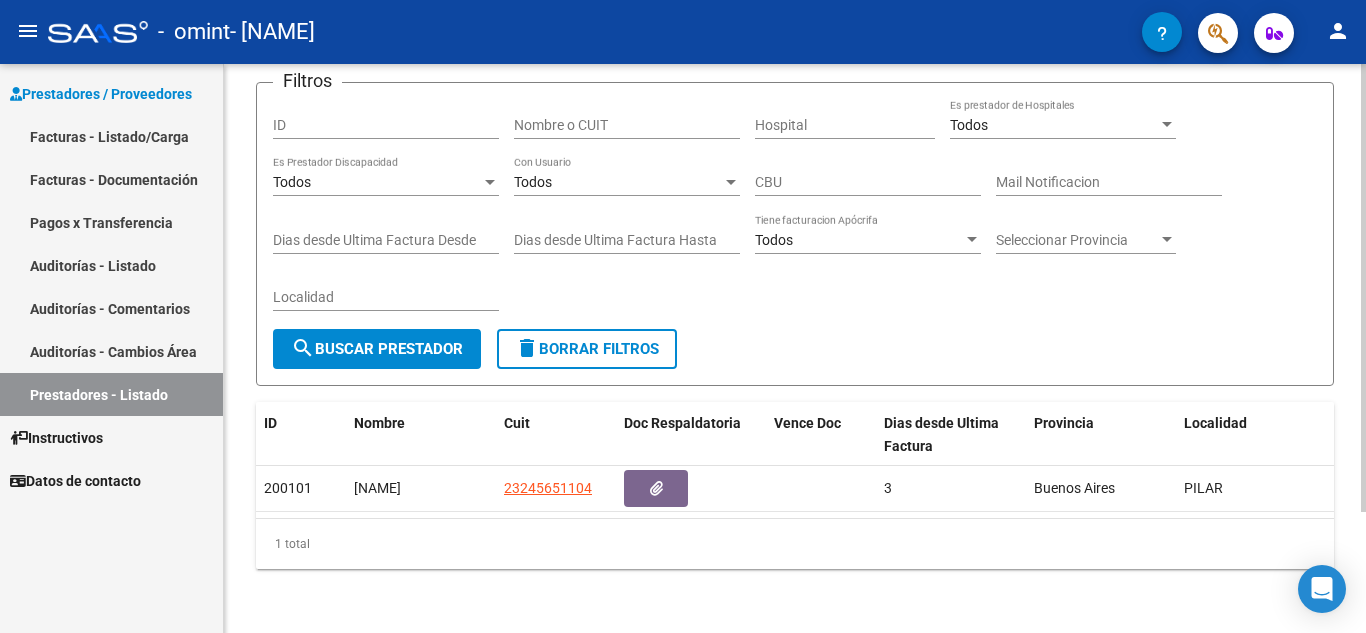 click 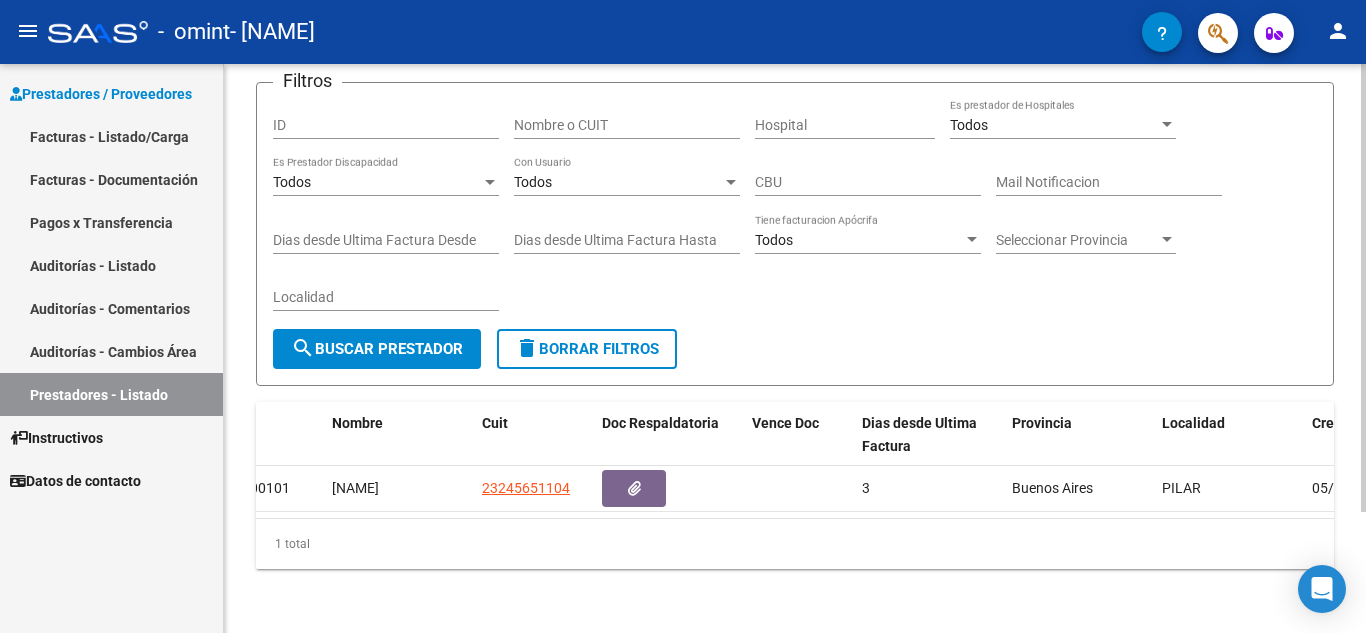 scroll, scrollTop: 0, scrollLeft: 40, axis: horizontal 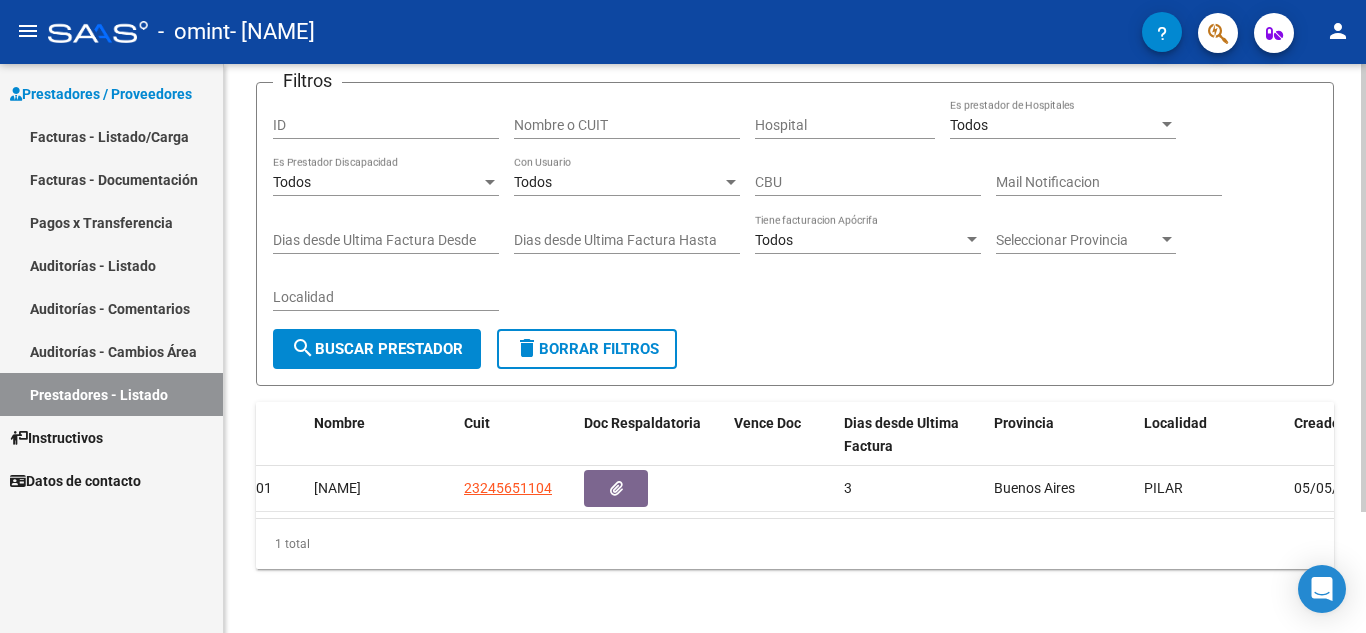 click on "1 total" 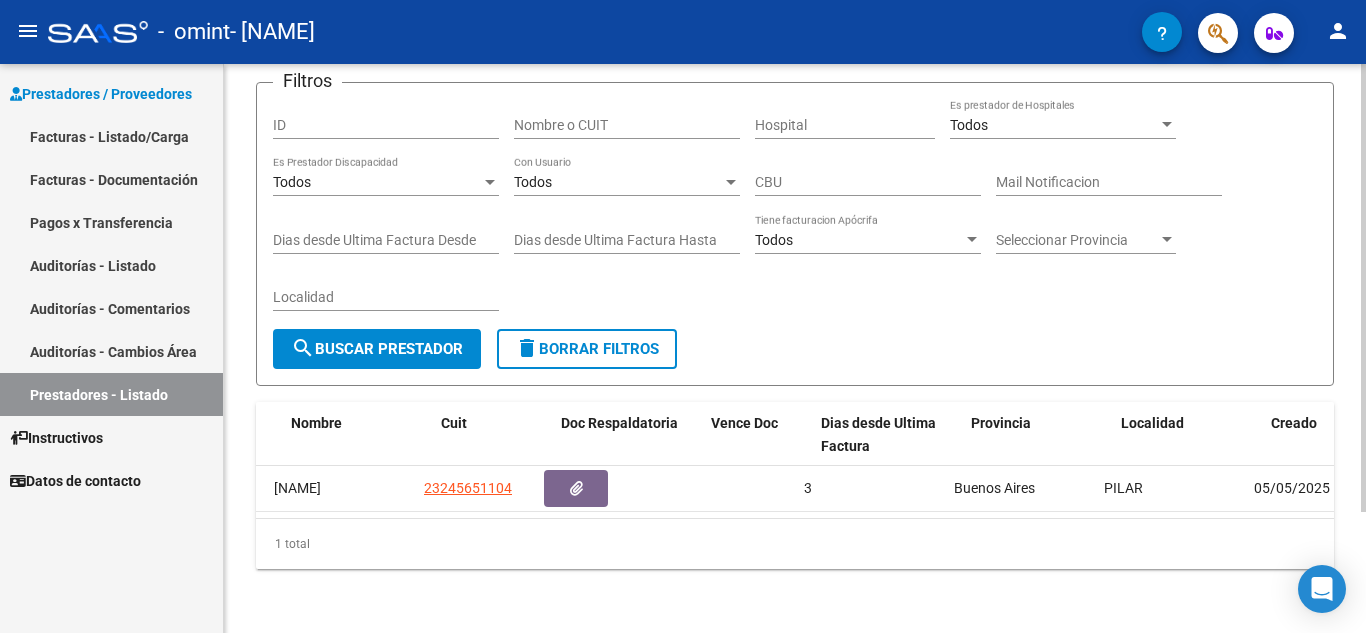 scroll, scrollTop: 0, scrollLeft: 102, axis: horizontal 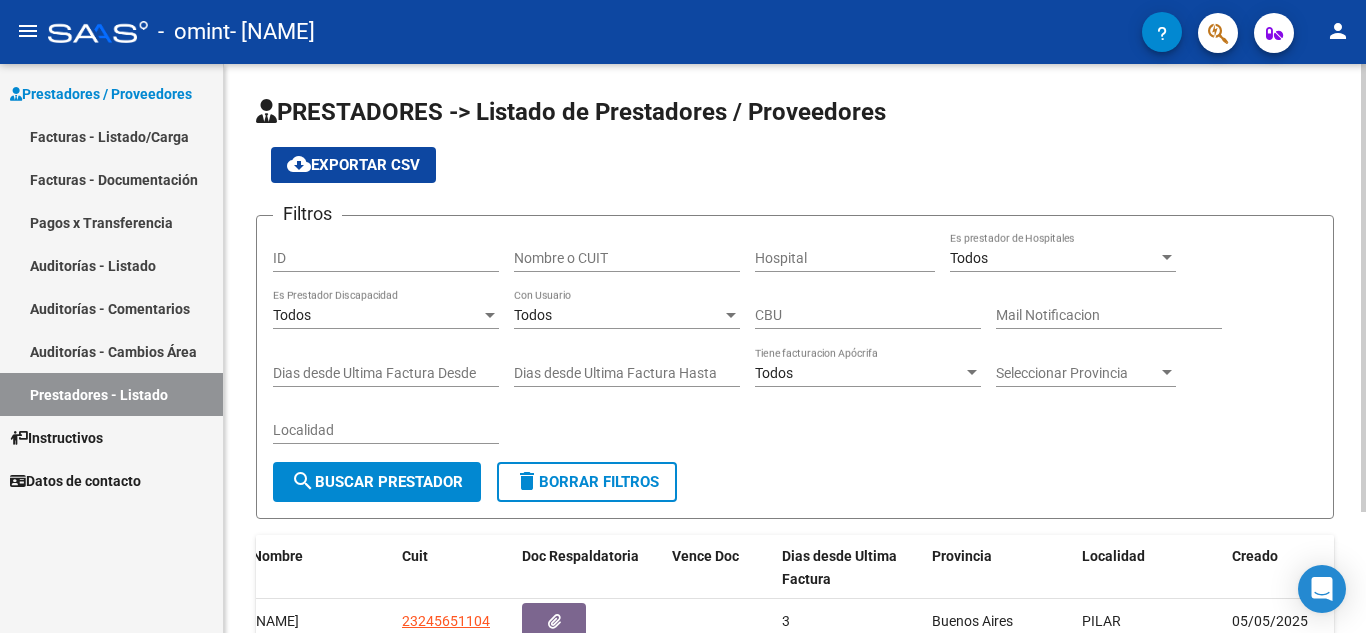 click 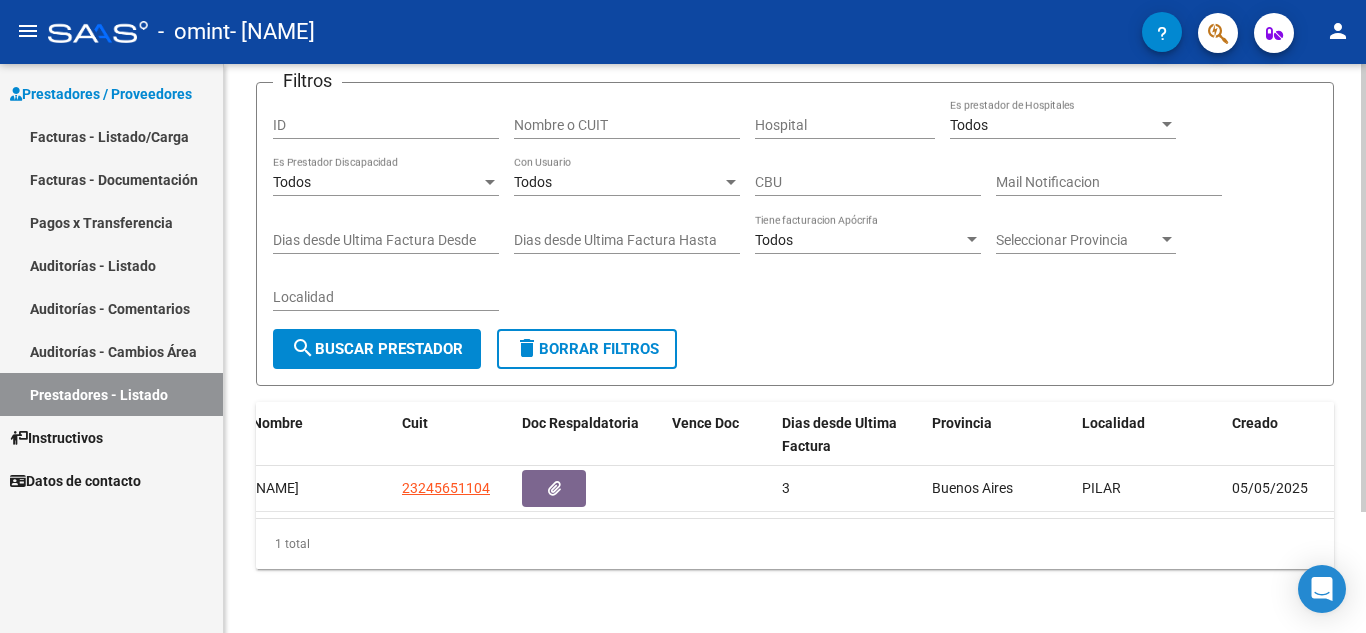 click 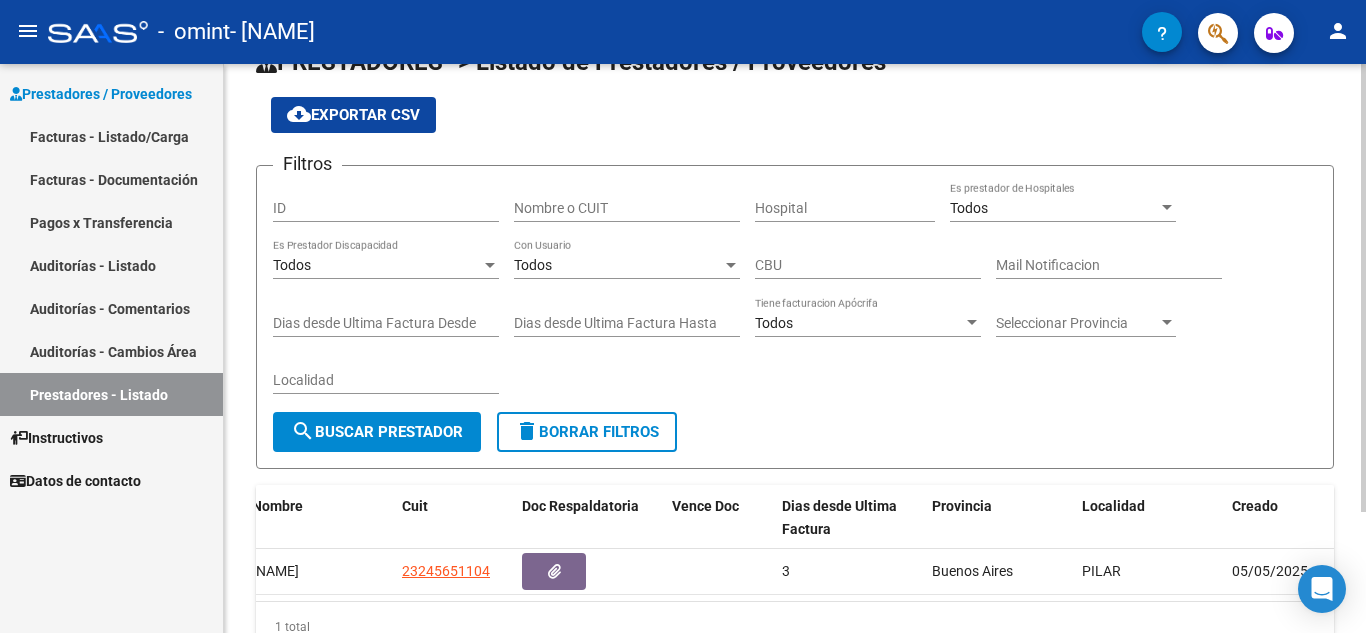 scroll, scrollTop: 0, scrollLeft: 0, axis: both 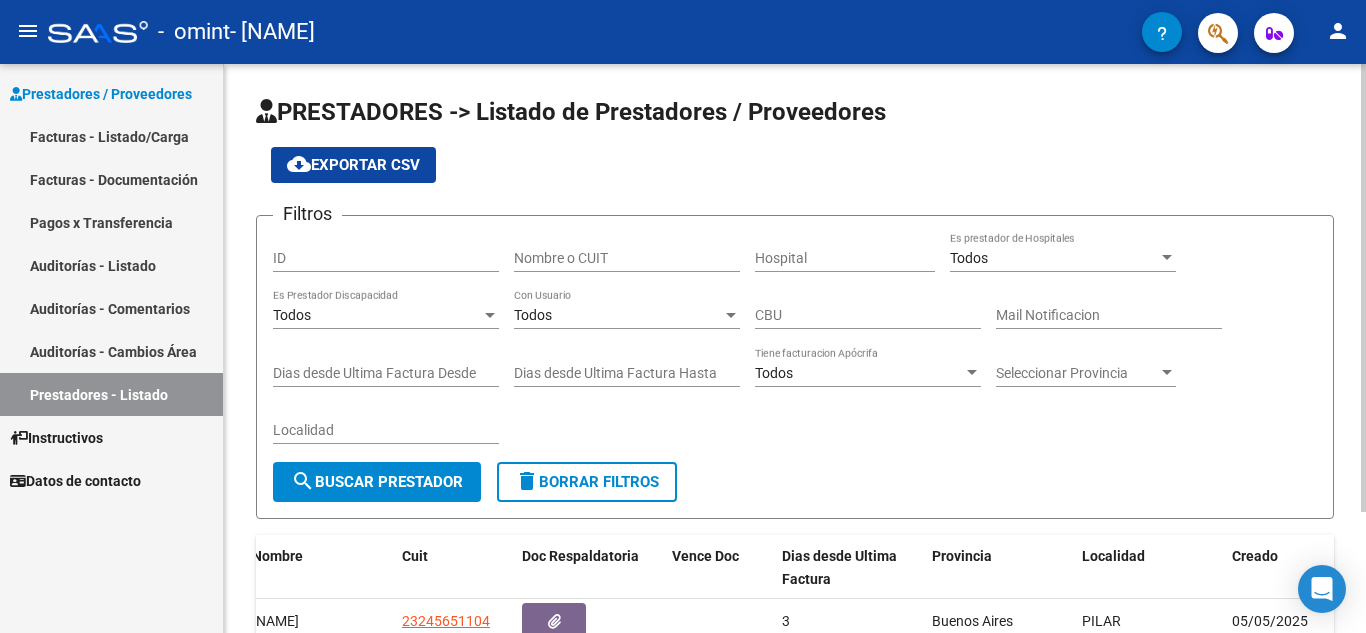 click 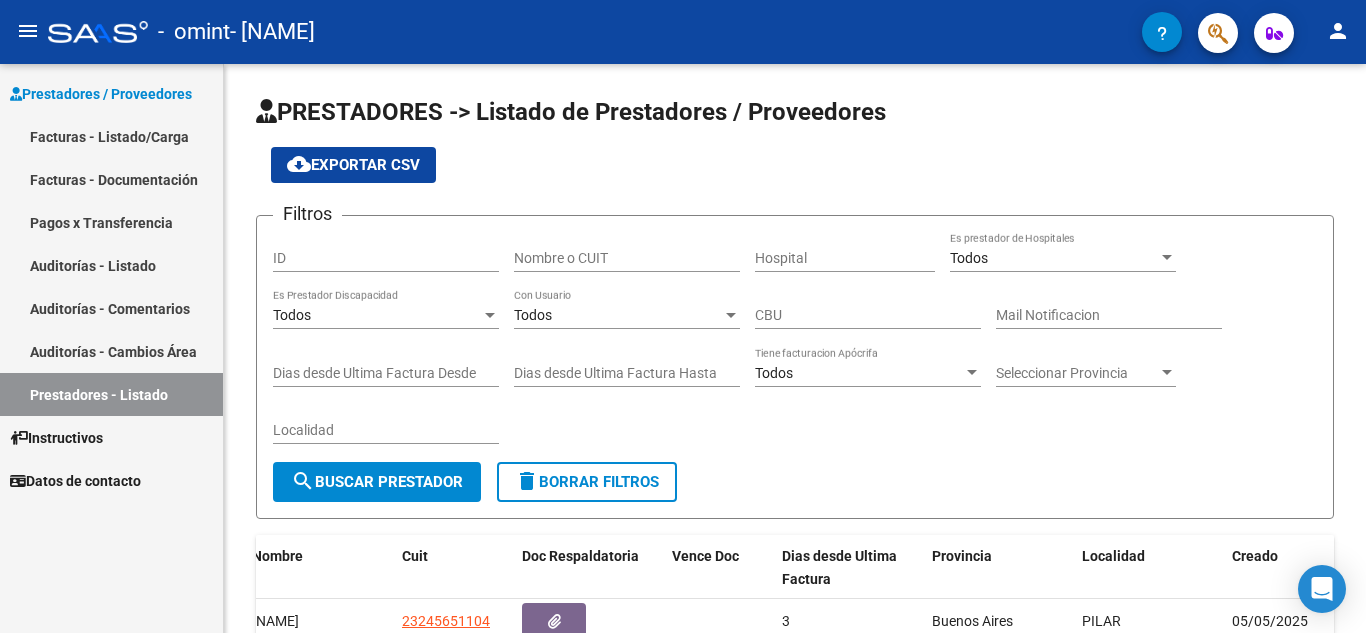 click on "Instructivos" at bounding box center (56, 438) 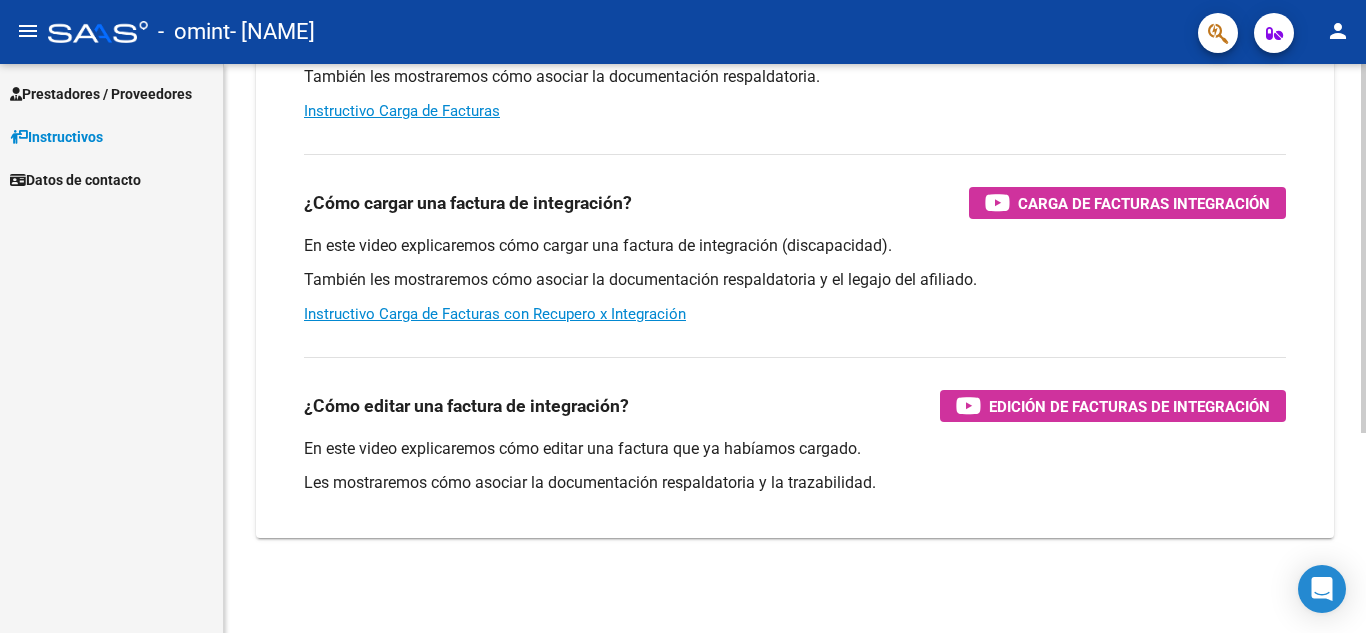 scroll, scrollTop: 308, scrollLeft: 0, axis: vertical 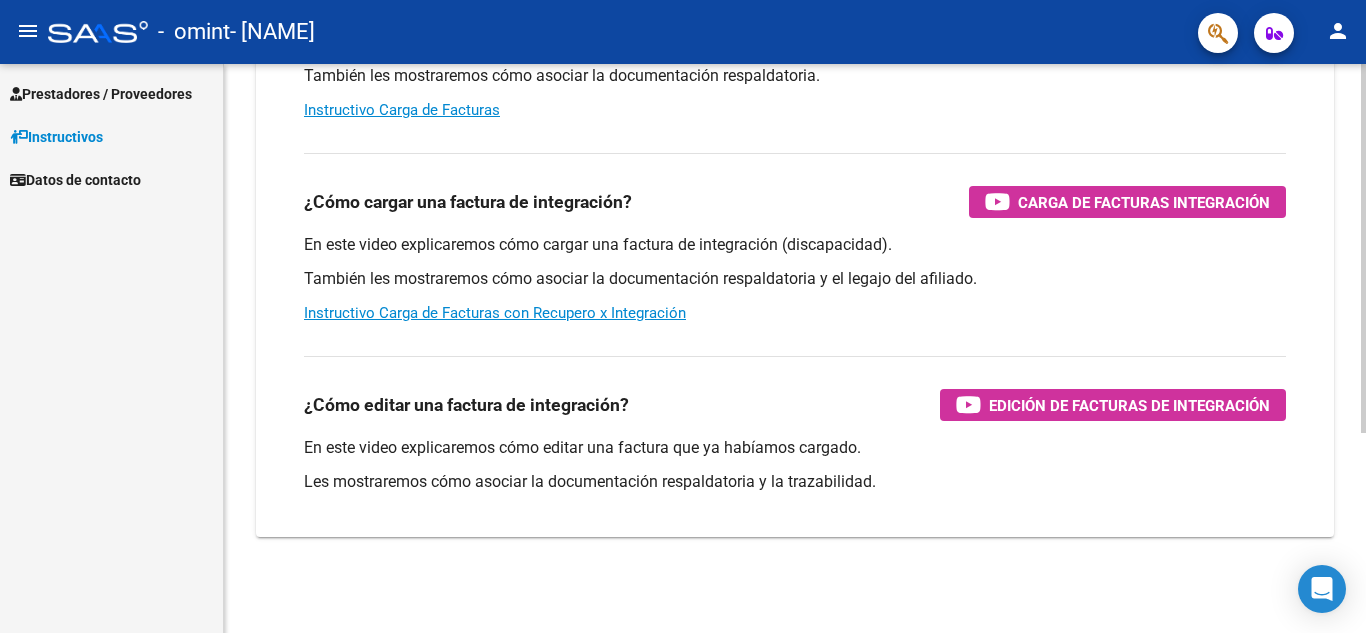 click 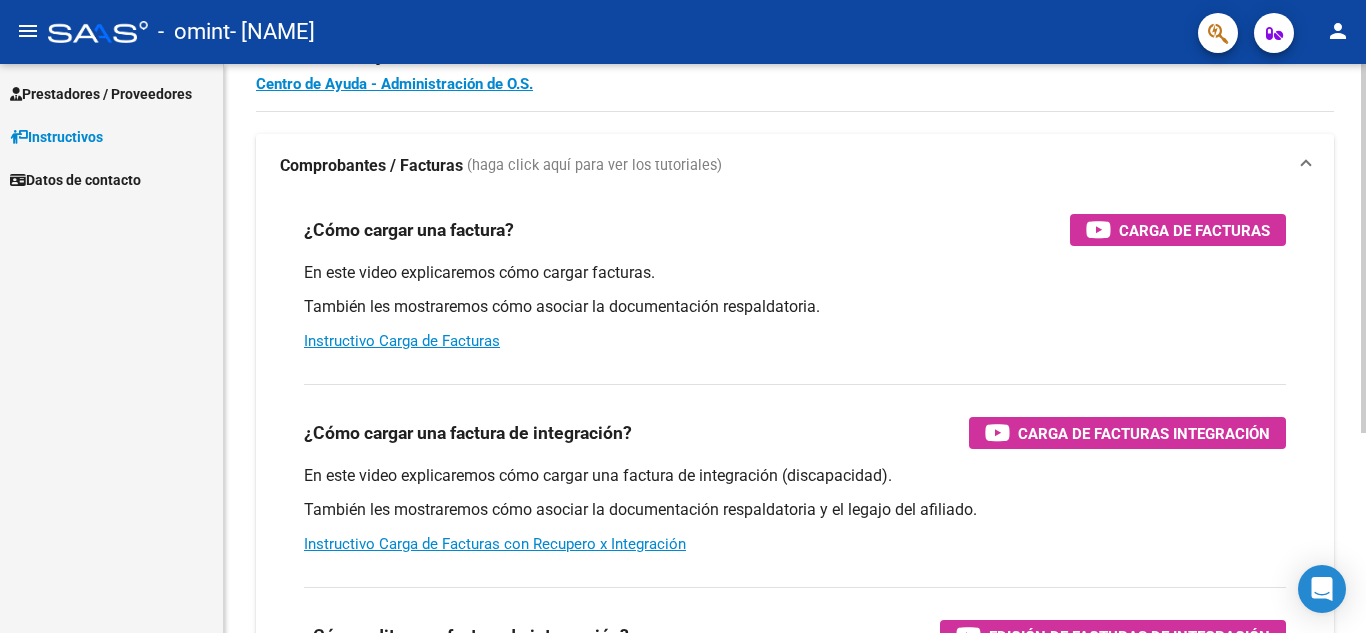 scroll, scrollTop: 0, scrollLeft: 0, axis: both 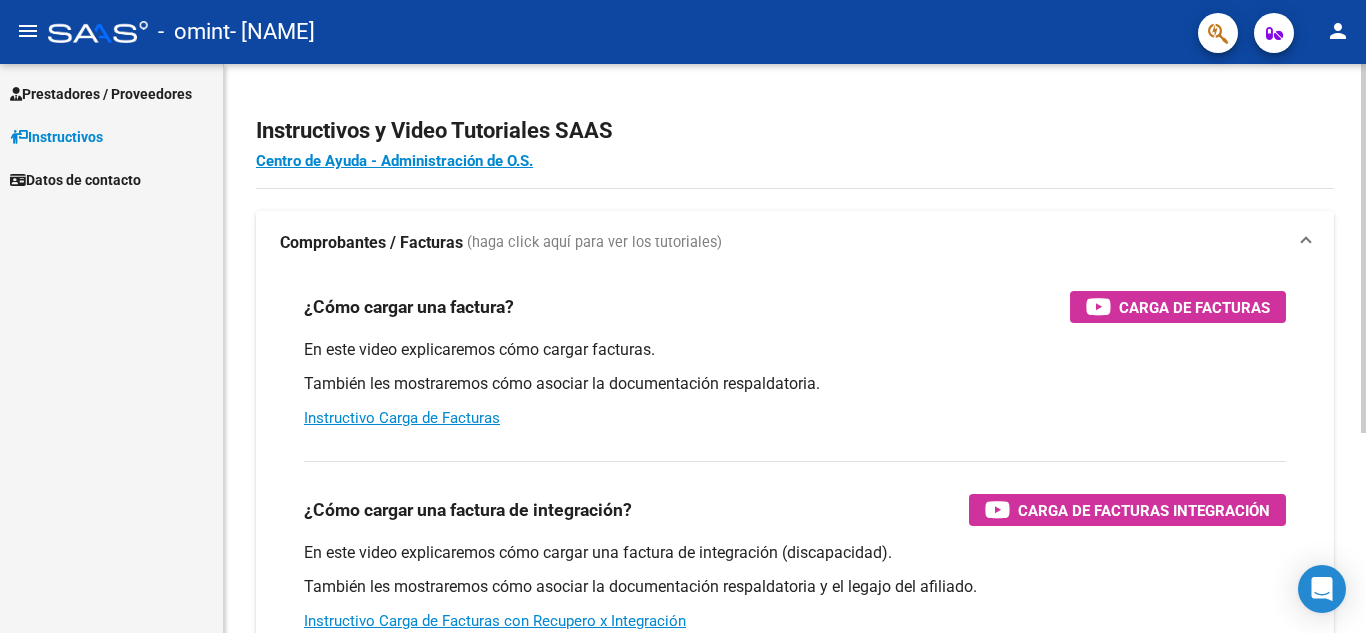 click 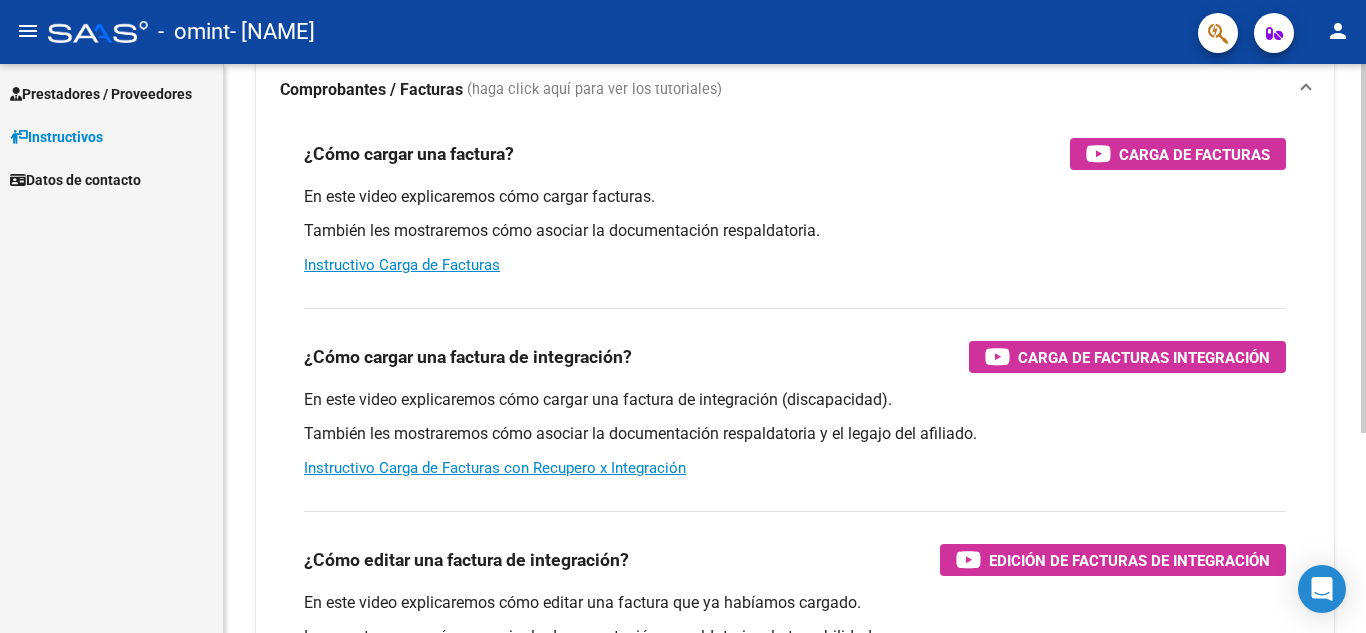 click 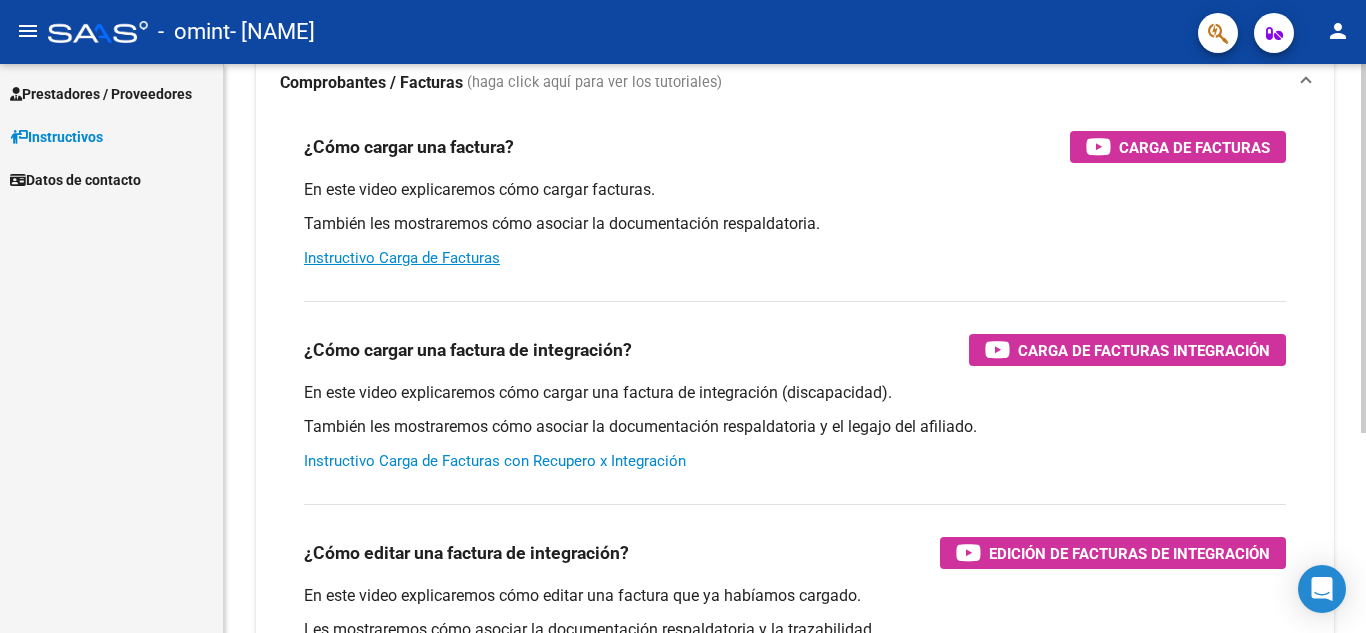 click on "Instructivo Carga de Facturas con Recupero x Integración" at bounding box center (495, 461) 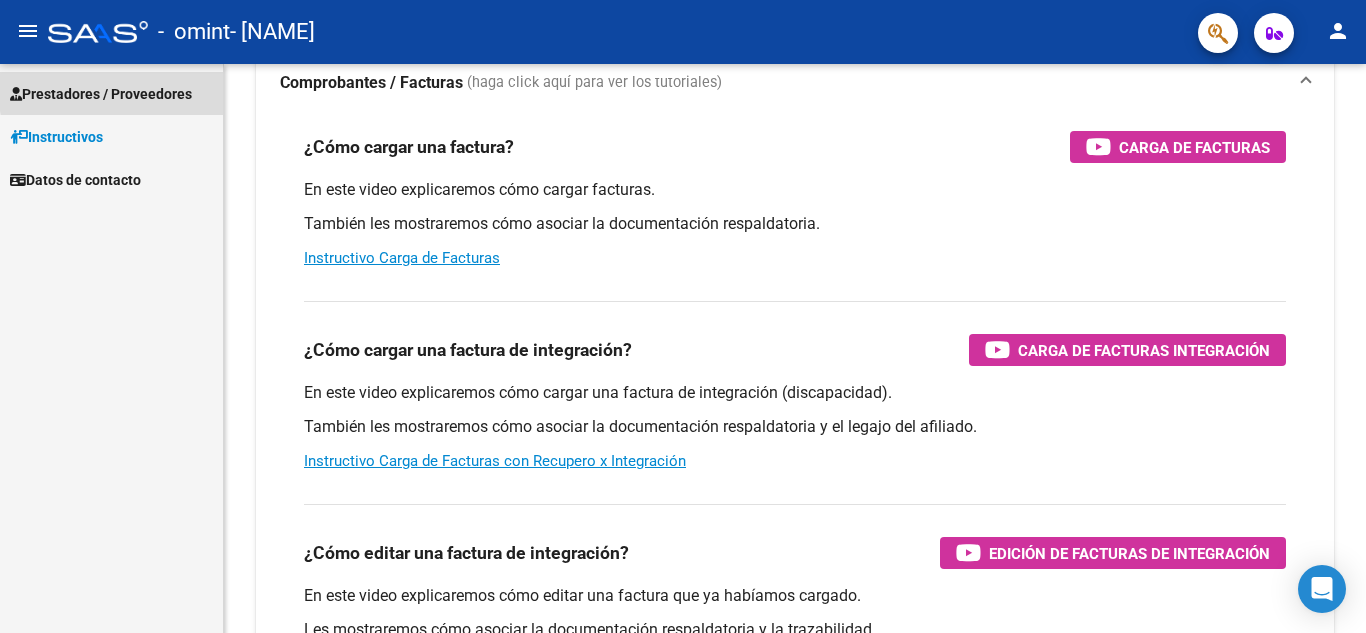 click on "Prestadores / Proveedores" at bounding box center [101, 94] 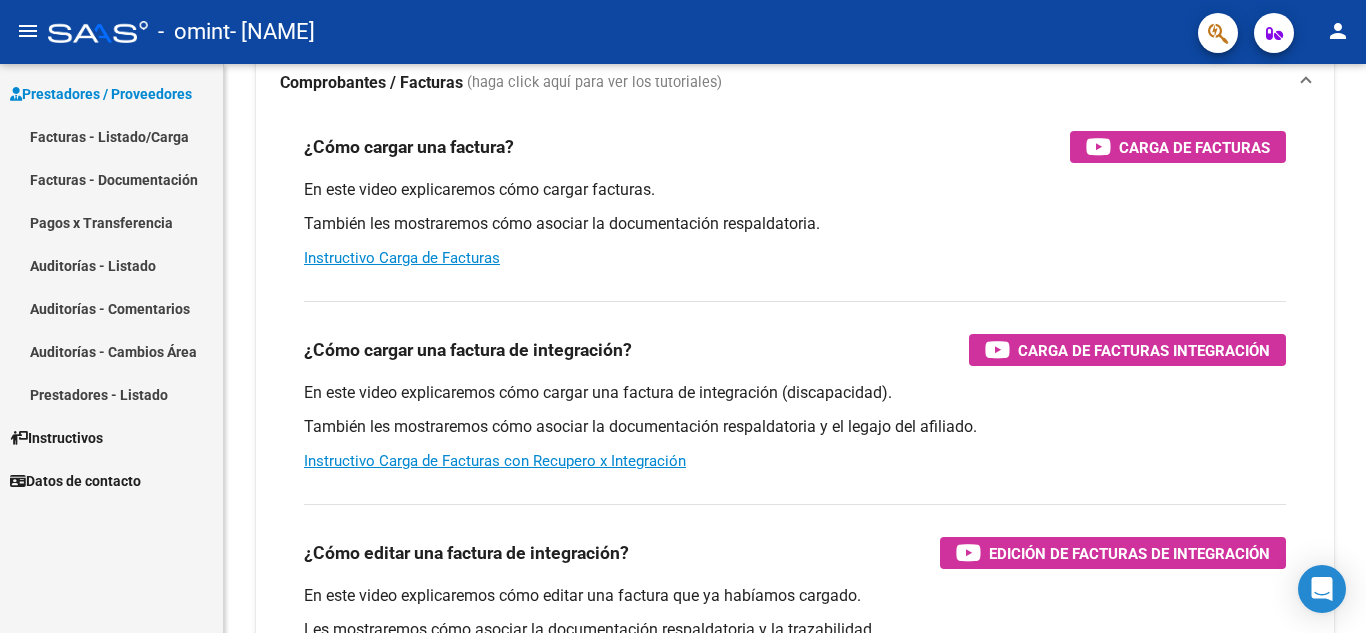 click on "Facturas - Listado/Carga" at bounding box center (111, 136) 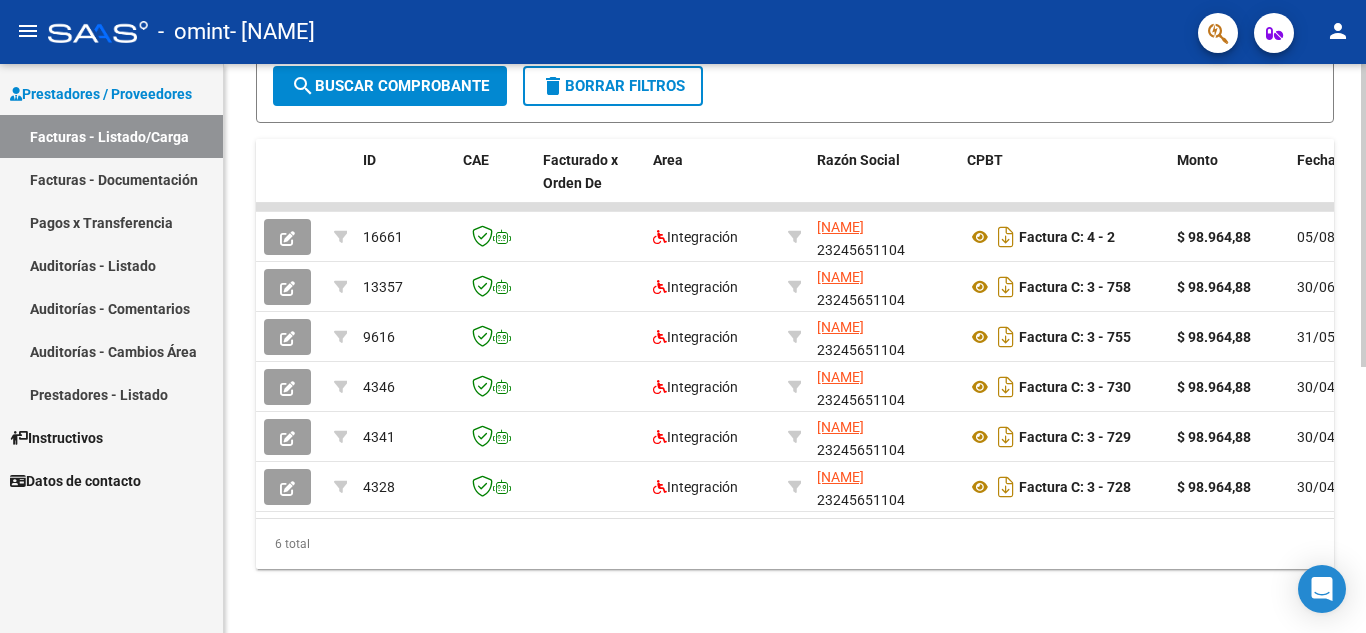 scroll, scrollTop: 499, scrollLeft: 0, axis: vertical 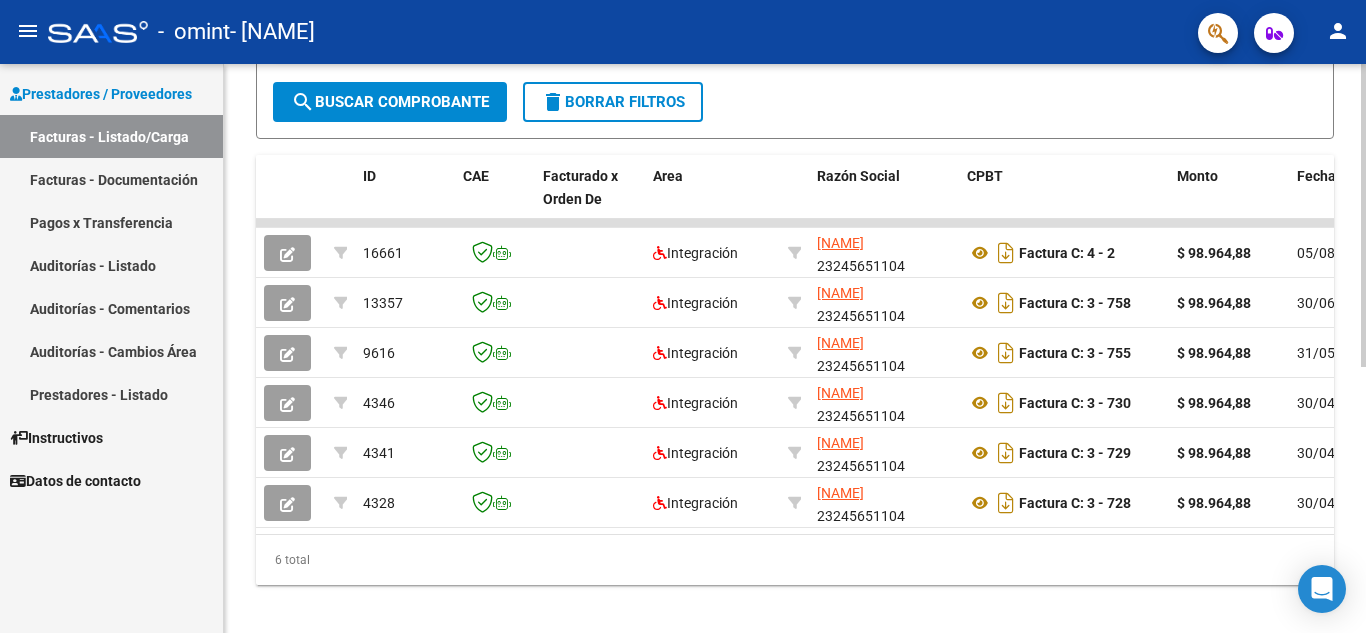 click 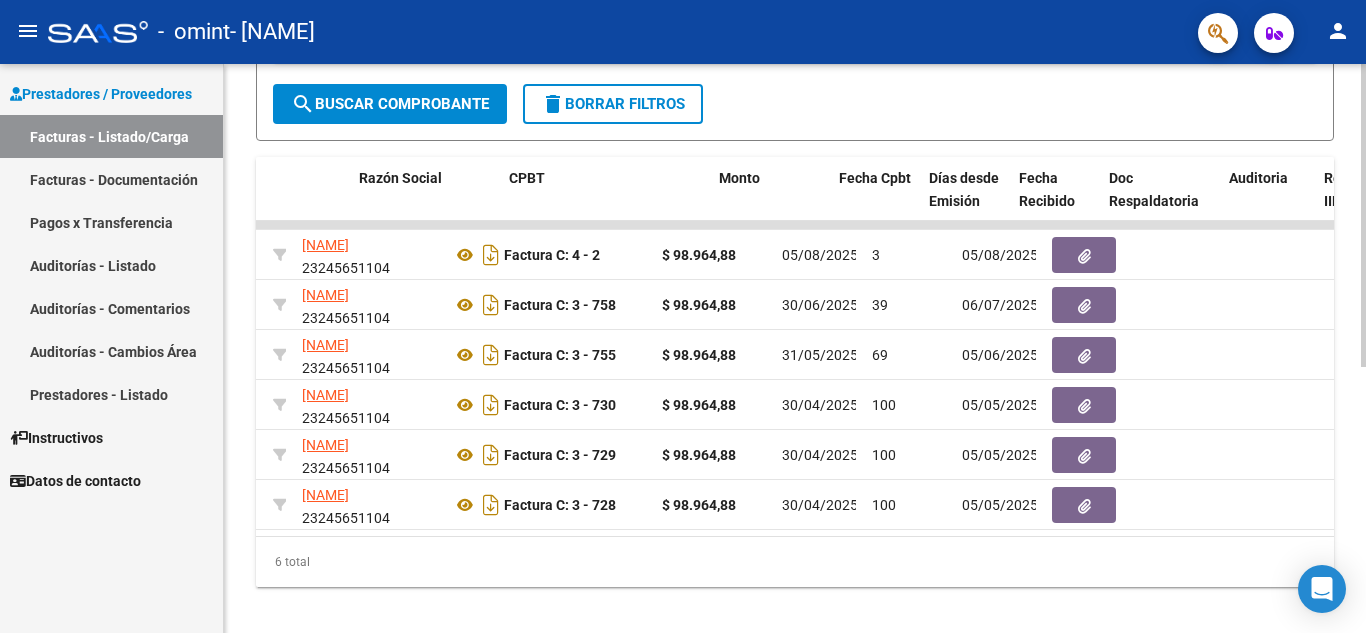 scroll, scrollTop: 0, scrollLeft: 520, axis: horizontal 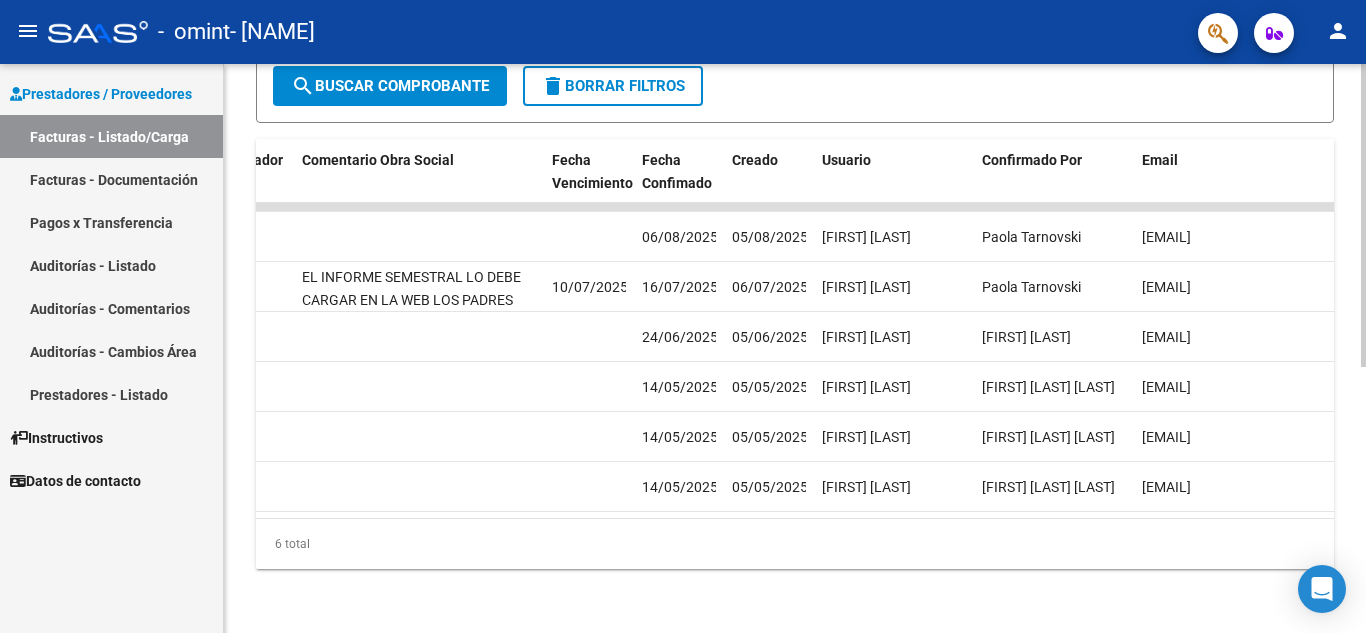 click 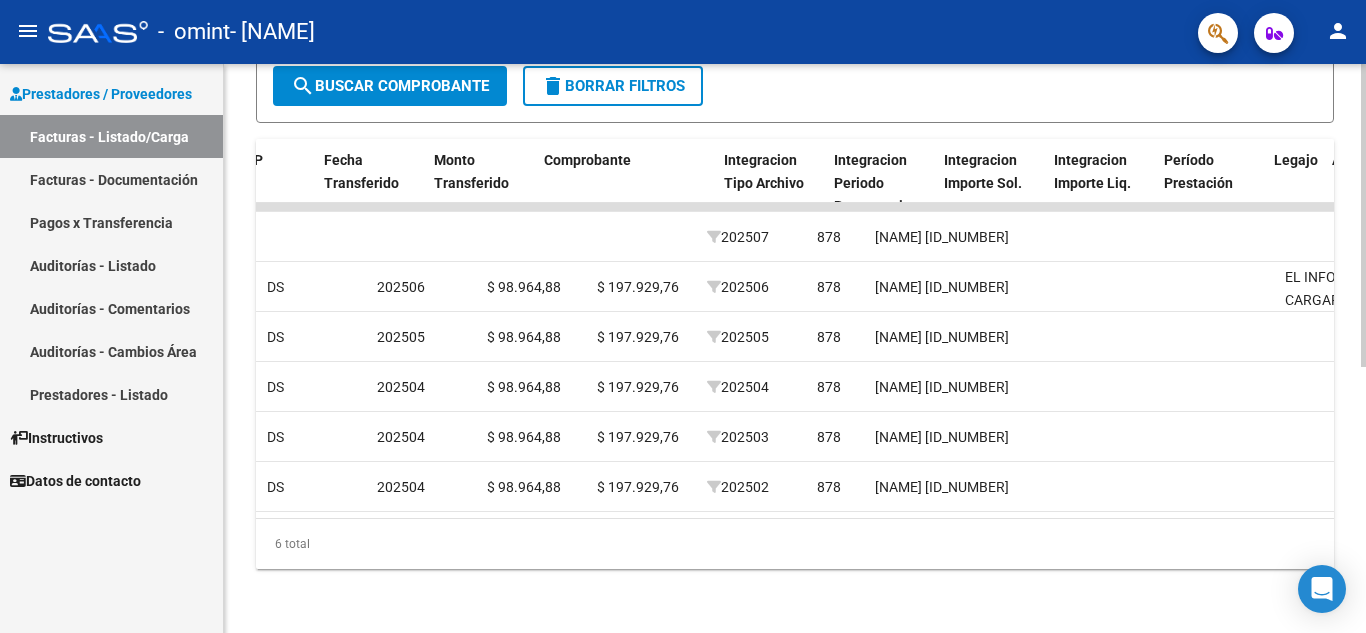 scroll, scrollTop: 0, scrollLeft: 1674, axis: horizontal 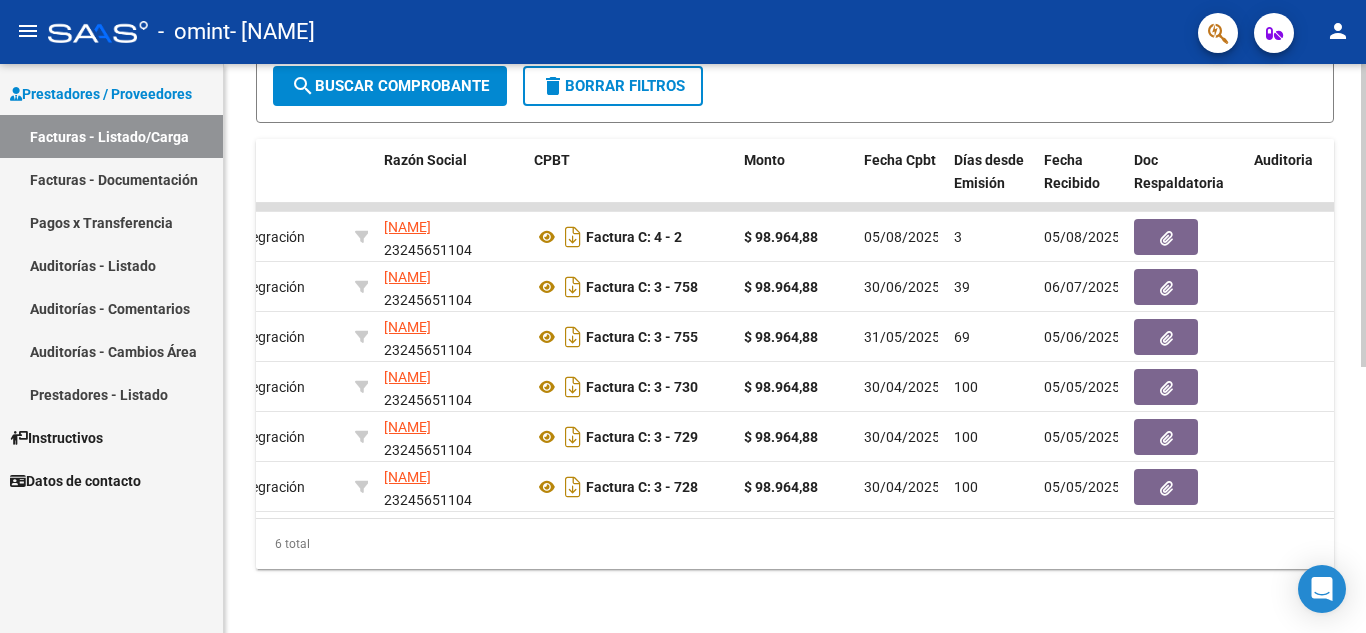click on "16661  Integración [NAME]    [PHONE]   Factura C: 4 - 2  $ 98.964,88 05/08/2025 3 05/08/2025  -      202507  878 [NAME] [ID_NUMBER]   [NAME] [NAME] [EMAIL]
13357  Integración [NAME]    [PHONE]   Factura C: 3 - 758  $ 98.964,88 30/06/2025 39 06/07/2025  -     DS 202506 $ 98.964,88 $ 197.929,76  202506  878 [NAME] [ID_NUMBER]   EL INFORME SEMESTRAL LO DEBE CARGAR EN LA WEB LOS PADRES DEL SOCIO   10/07/2025 16/07/2025 06/07/2025   [NAME] [NAME] [EMAIL]
9616  Integración [NAME]    [PHONE]   Factura C: 3 - 755  $ 98.964,88 31/05/2025 69 05/06/2025  -     DS 202505 $ 98.964,88 $ 197.929,76  202505  878 [NAME] [ID_NUMBER] 24/06/2025 05/06/2025   [NAME] [NAME] [EMAIL]
4346  Integración [NAME]    [PHONE]   100" 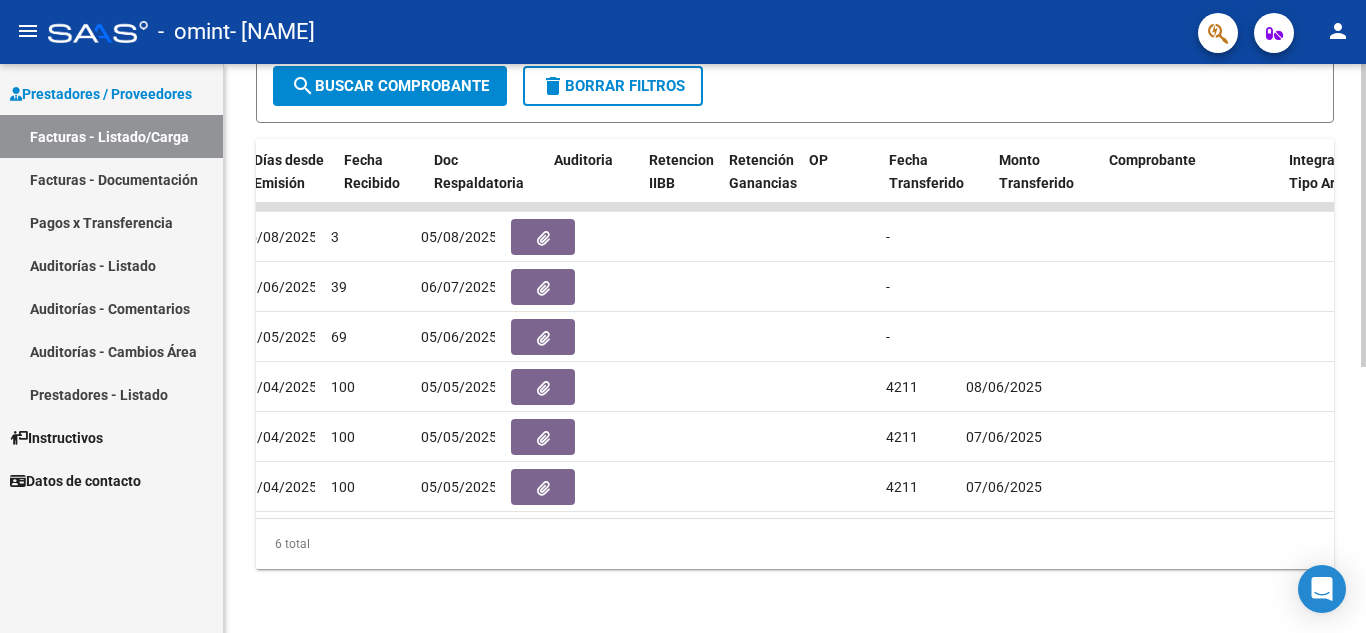 scroll, scrollTop: 0, scrollLeft: 1193, axis: horizontal 